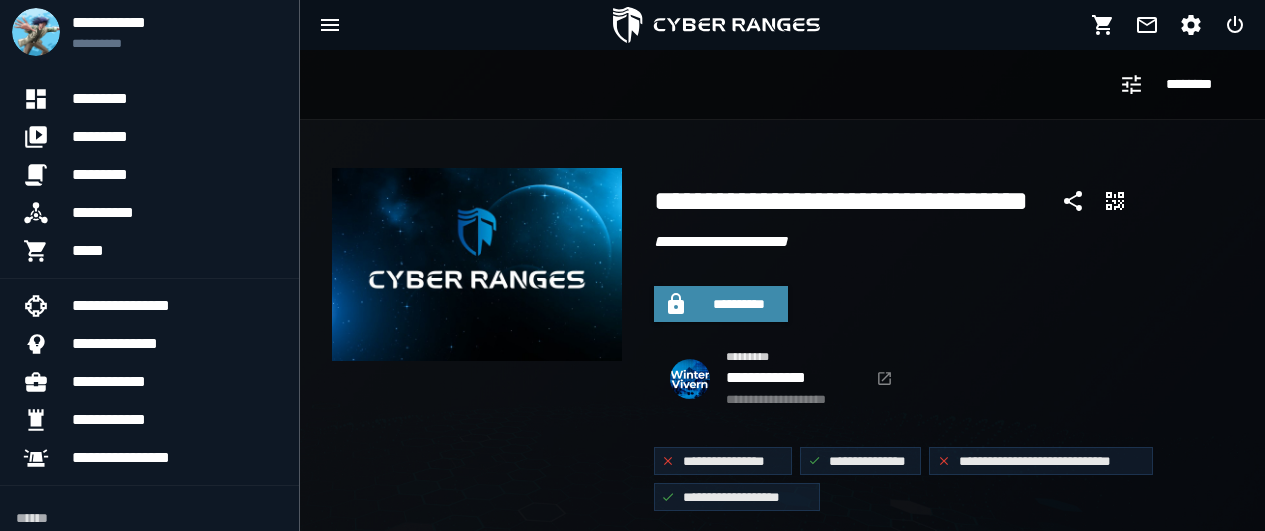 scroll, scrollTop: 0, scrollLeft: 0, axis: both 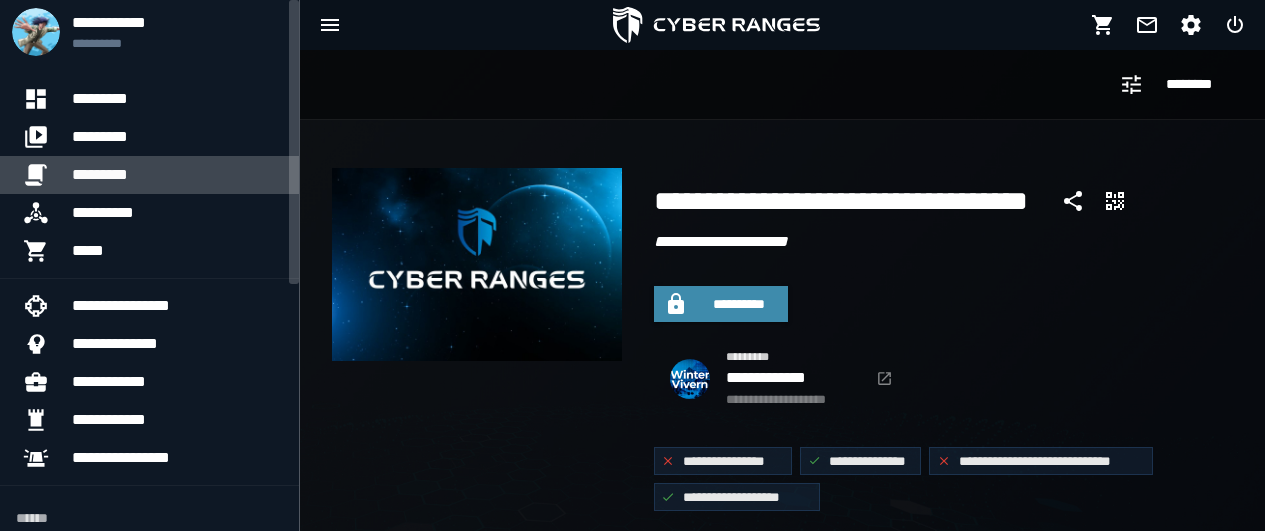 click on "*********" at bounding box center (177, 175) 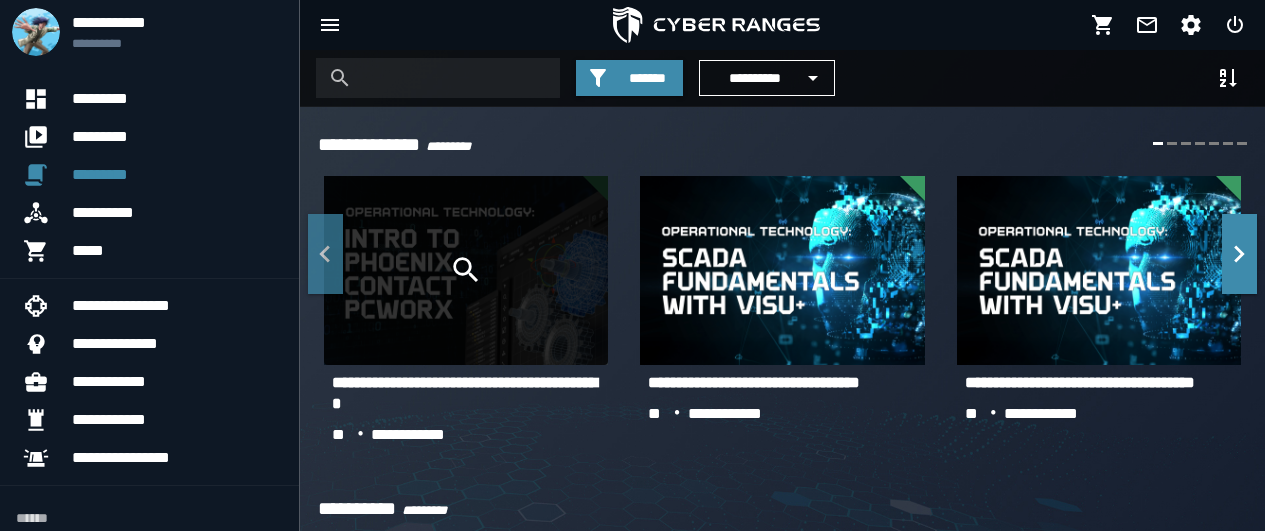 click 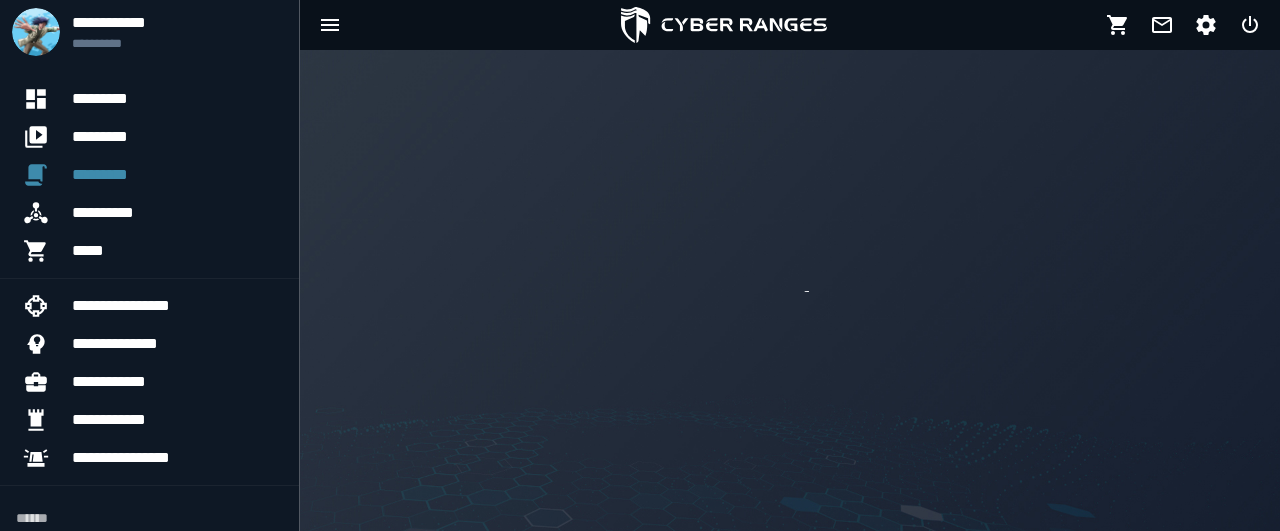 click at bounding box center [790, 290] 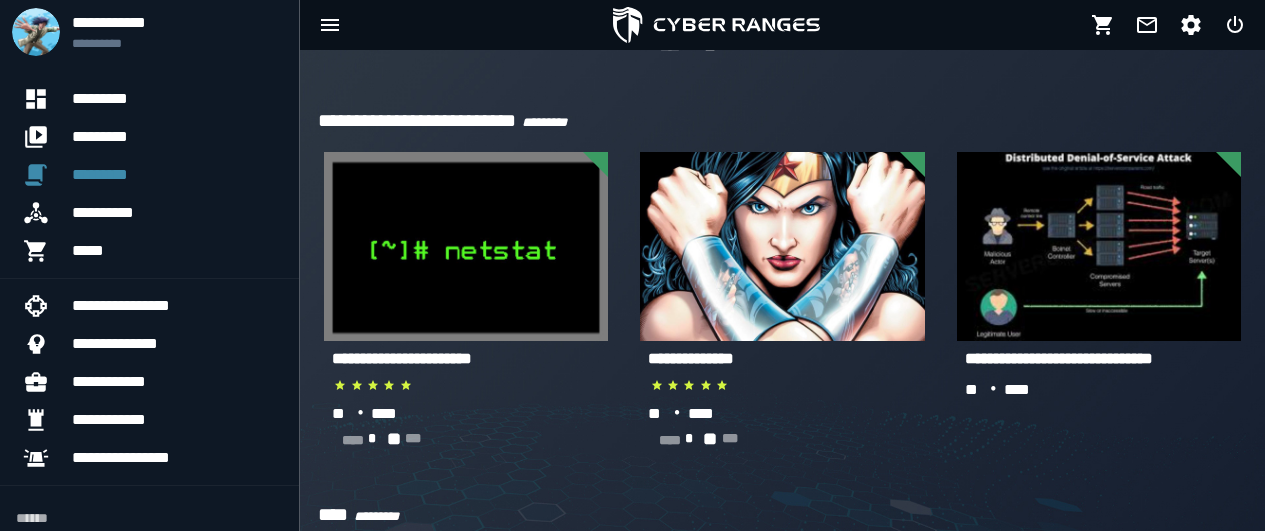 scroll, scrollTop: 5772, scrollLeft: 0, axis: vertical 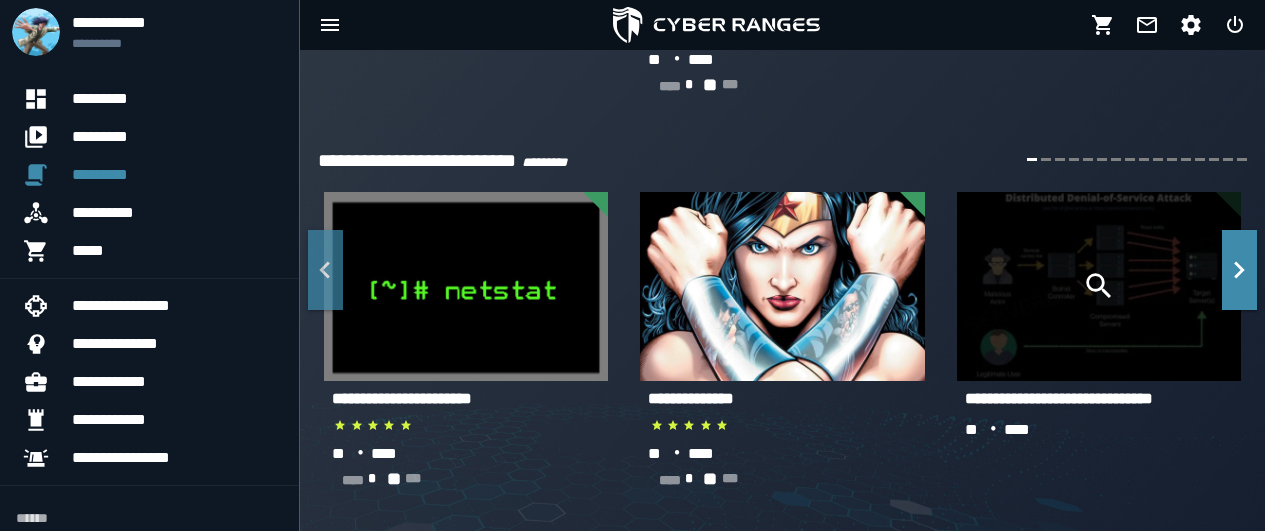 click 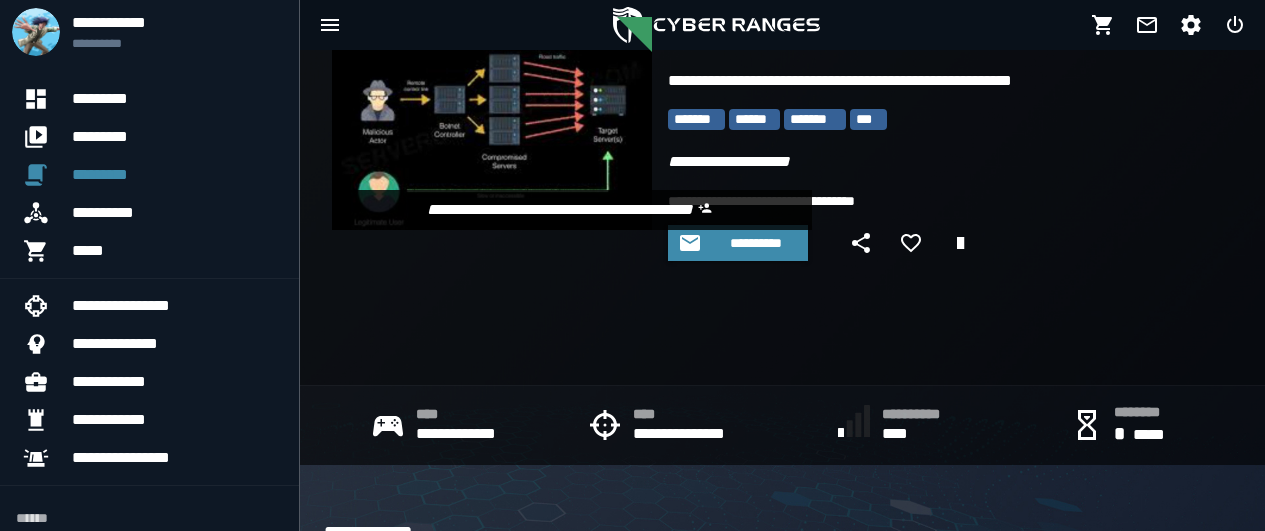 scroll, scrollTop: 120, scrollLeft: 0, axis: vertical 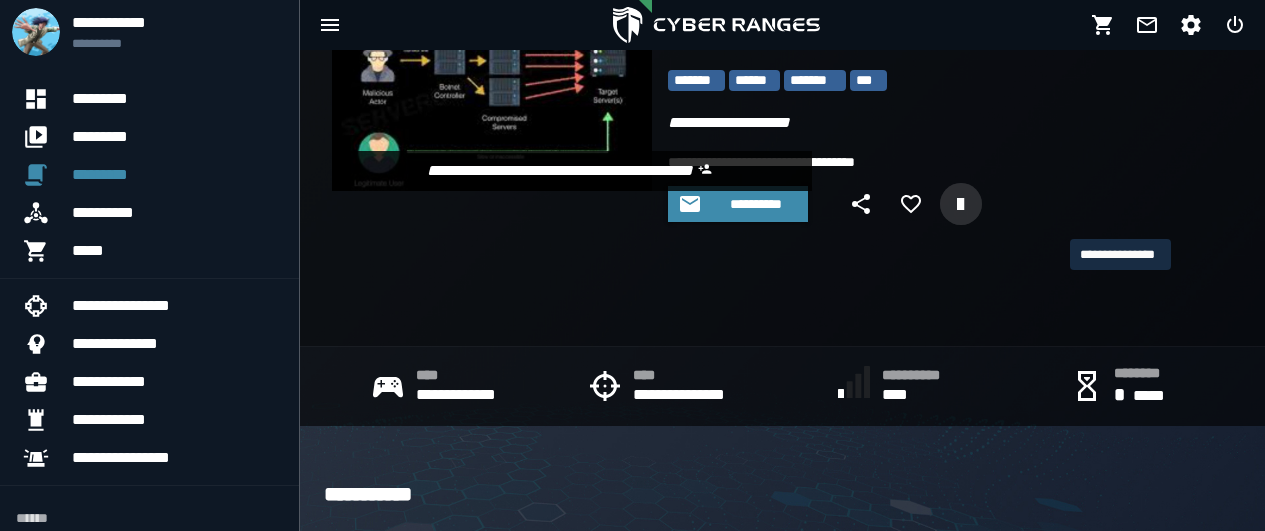 click at bounding box center (961, 204) 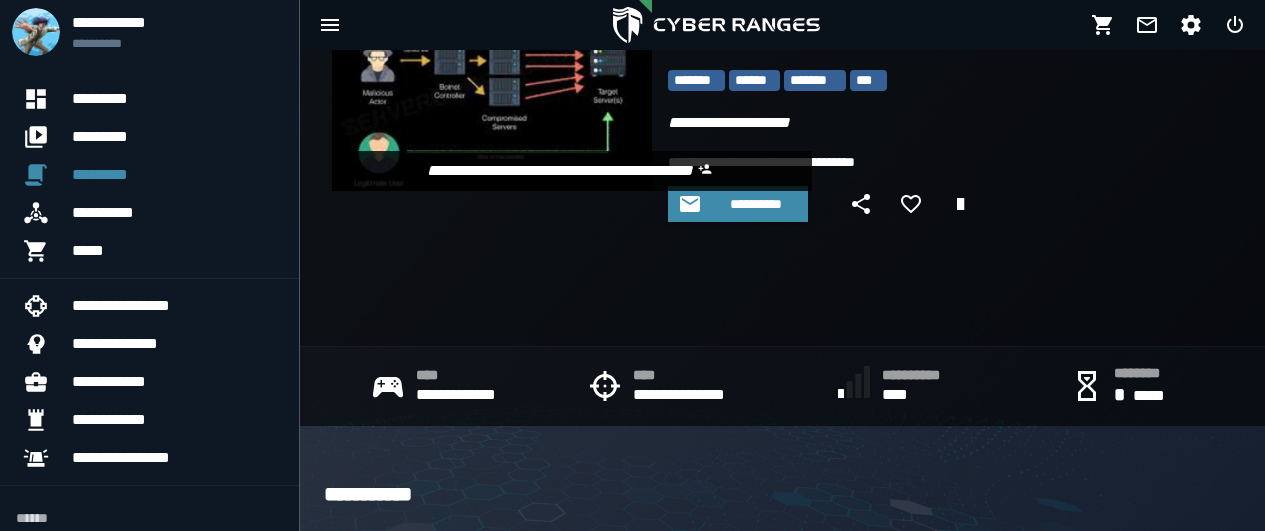 click on "**********" at bounding box center [863, 123] 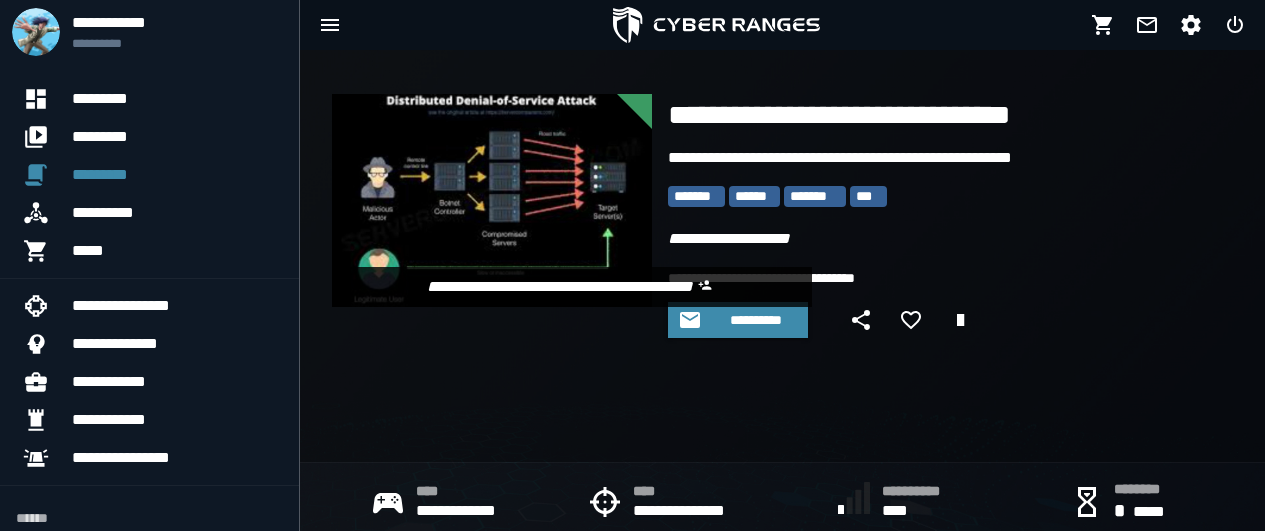 scroll, scrollTop: 0, scrollLeft: 0, axis: both 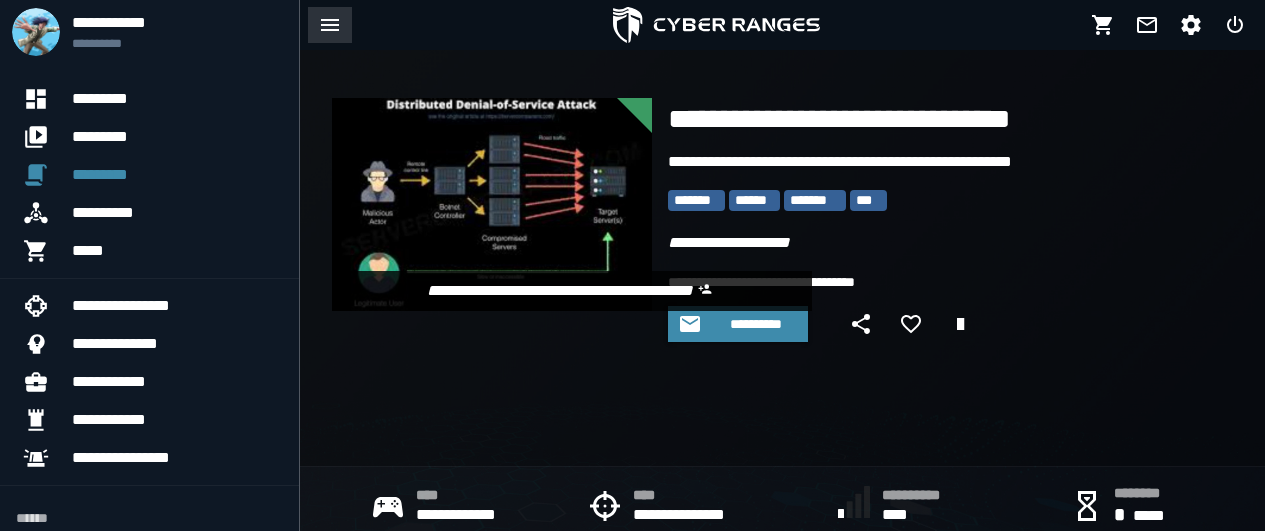 click 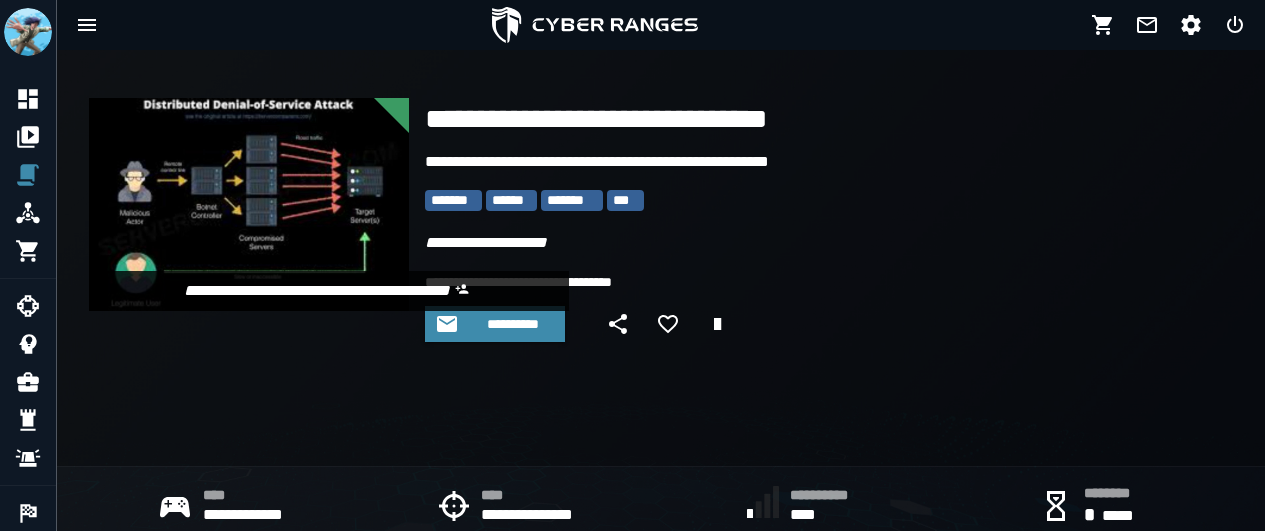 click at bounding box center (249, 204) 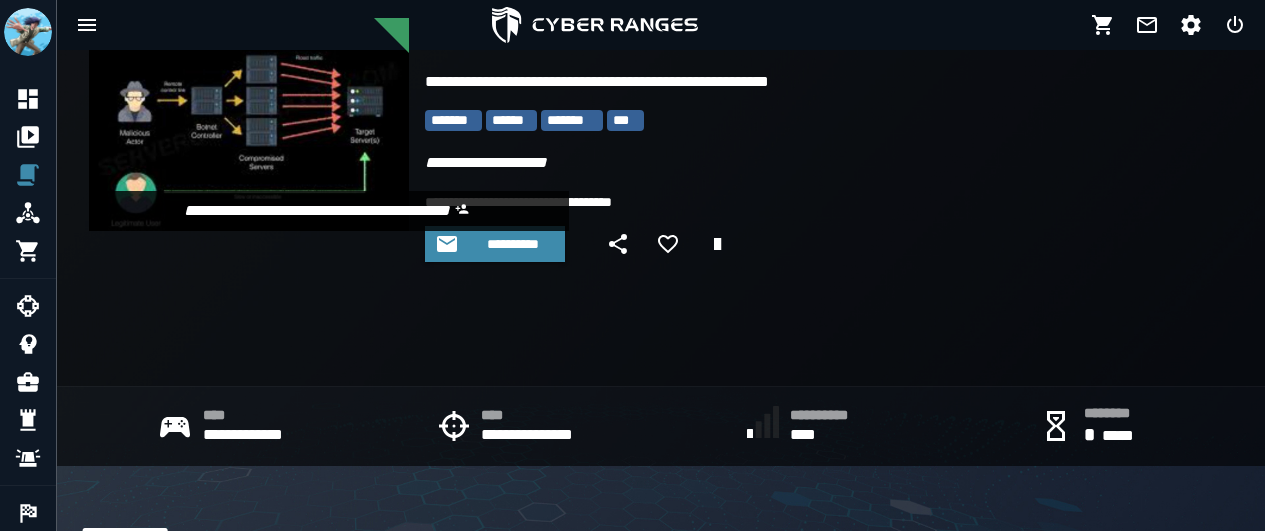 scroll, scrollTop: 40, scrollLeft: 0, axis: vertical 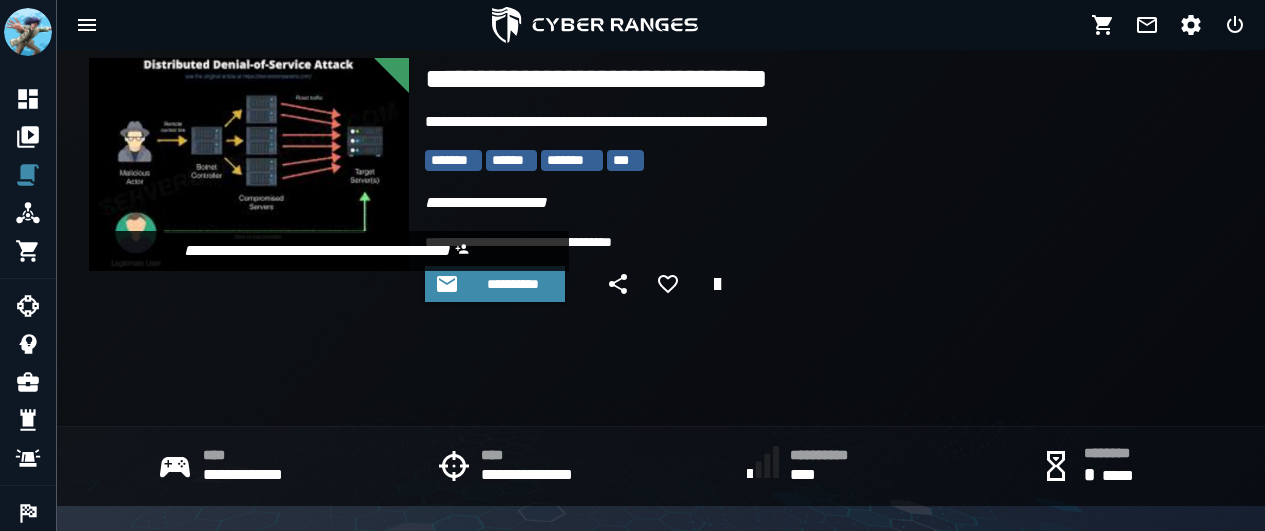 click on "**********" at bounding box center [620, 79] 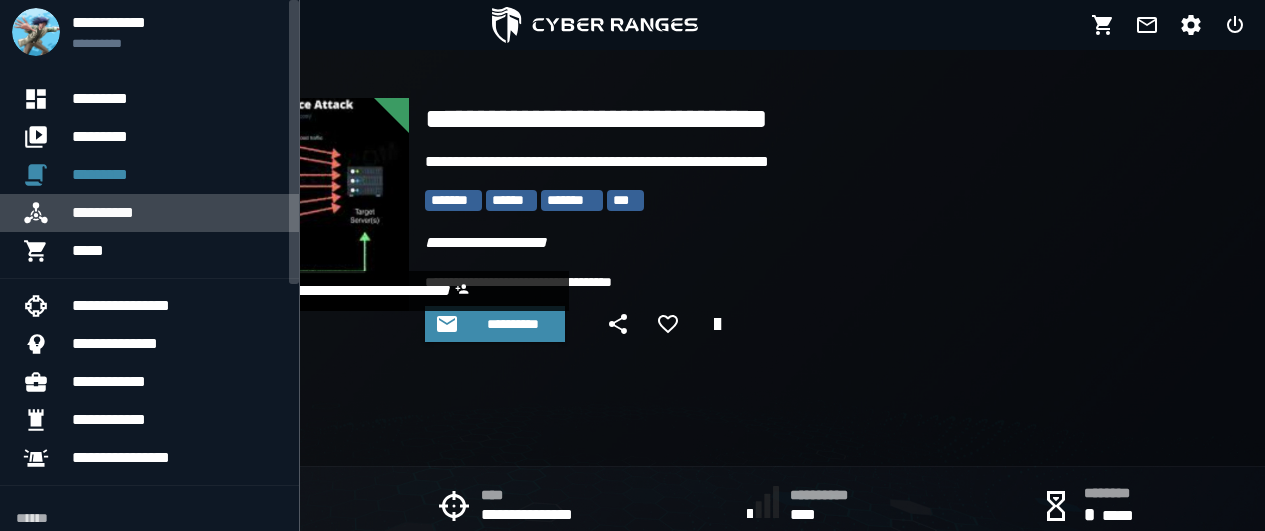 click on "**********" at bounding box center (177, 213) 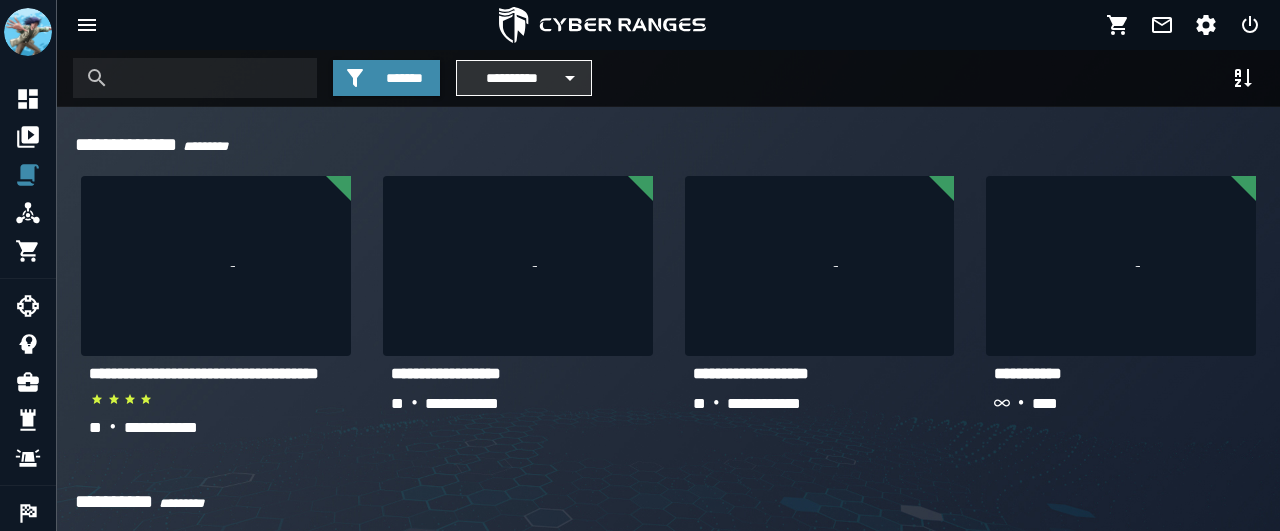 click 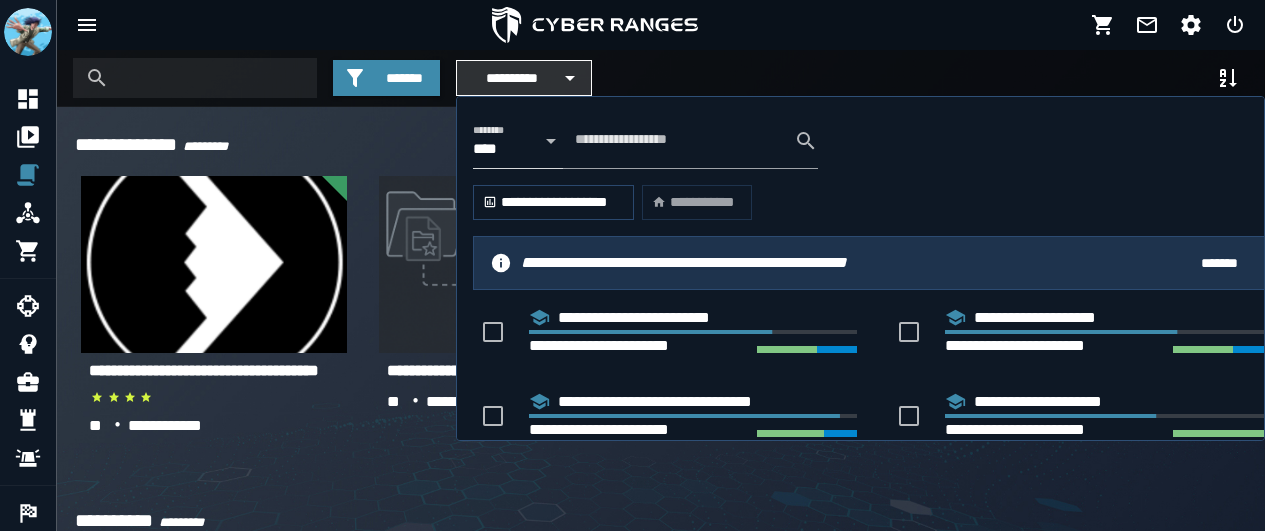 click on "**********" at bounding box center (511, 78) 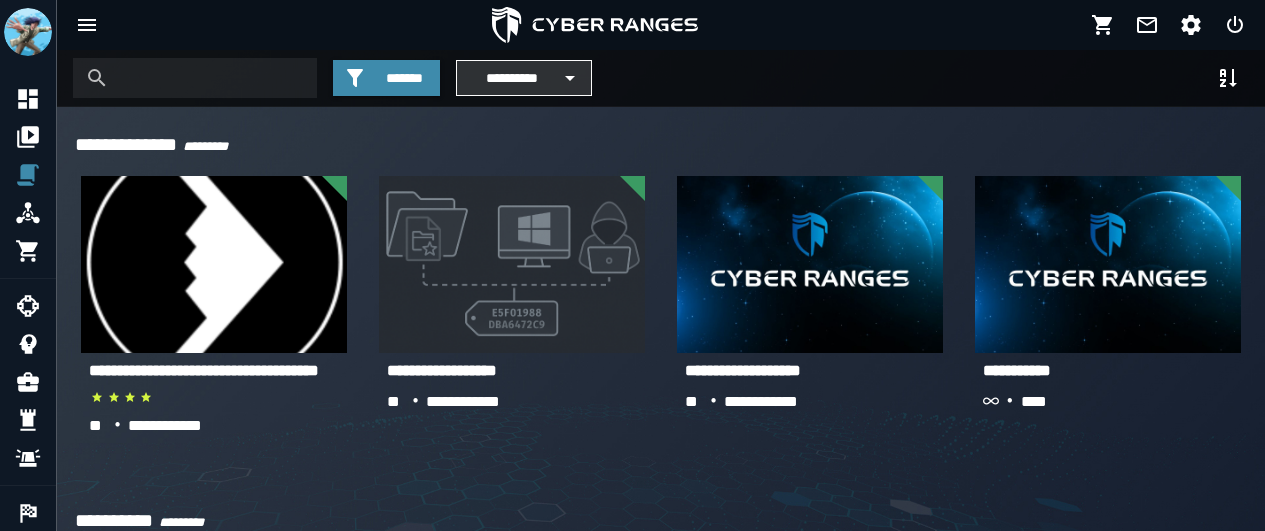 click on "**********" at bounding box center (511, 78) 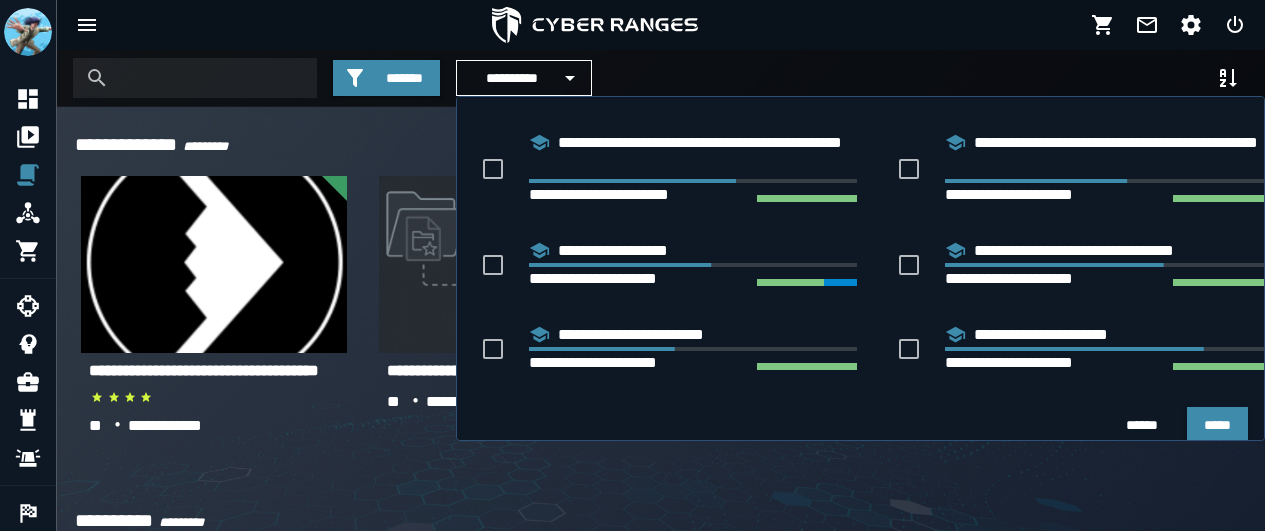scroll, scrollTop: 377, scrollLeft: 0, axis: vertical 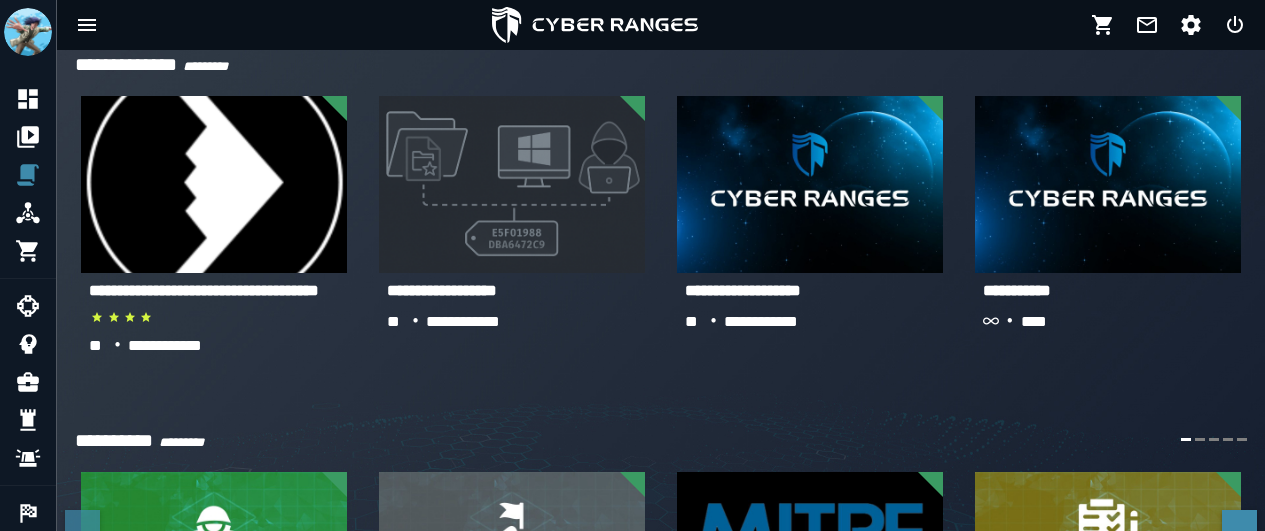 click on "**********" 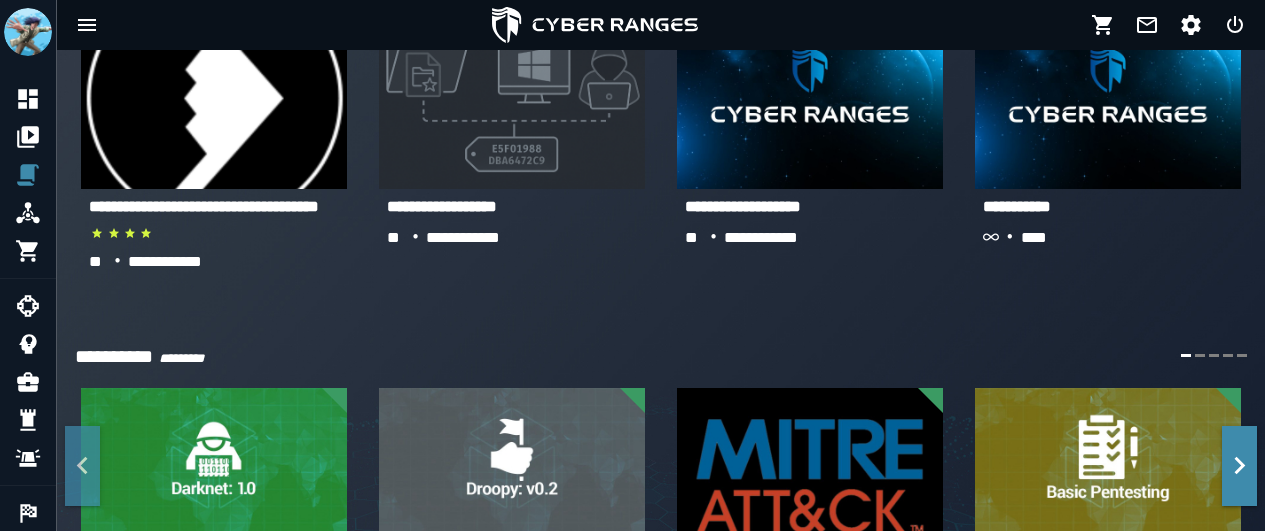 scroll, scrollTop: 0, scrollLeft: 0, axis: both 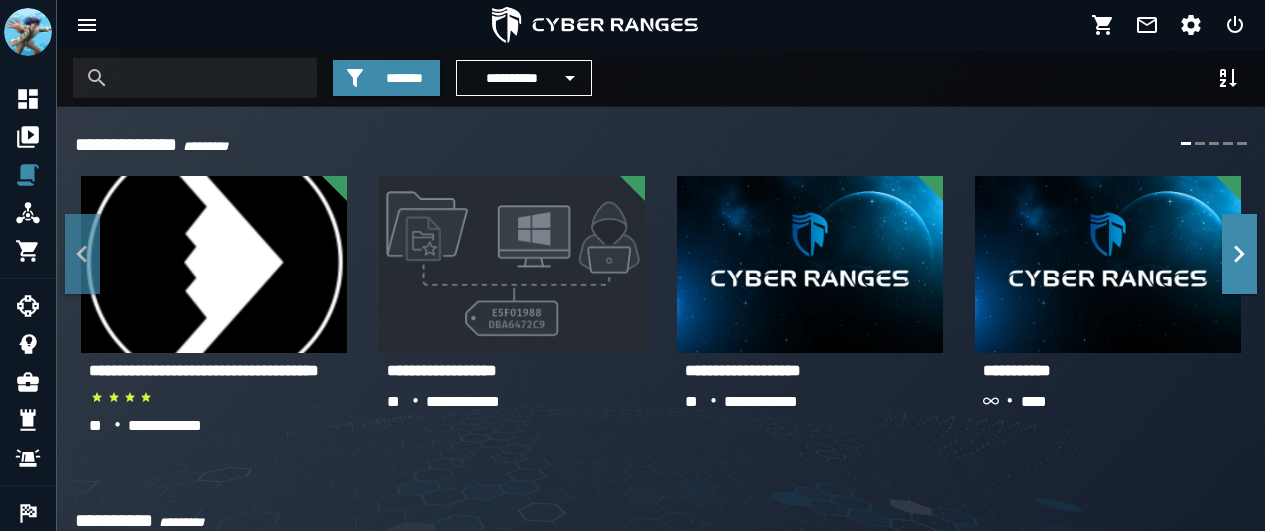 click on "**********" at bounding box center [204, 370] 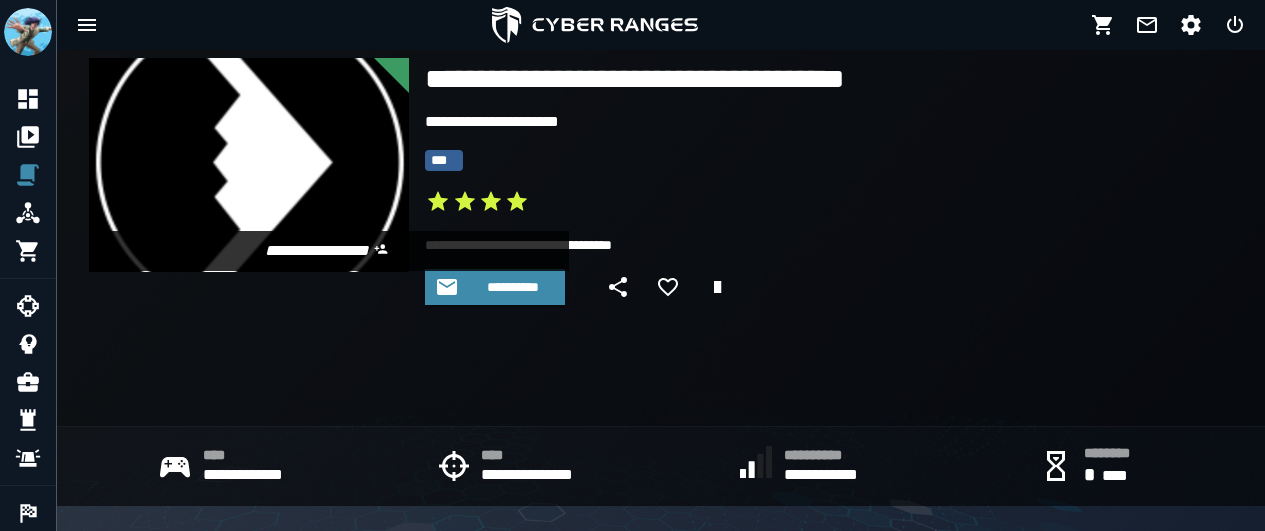 scroll, scrollTop: 80, scrollLeft: 0, axis: vertical 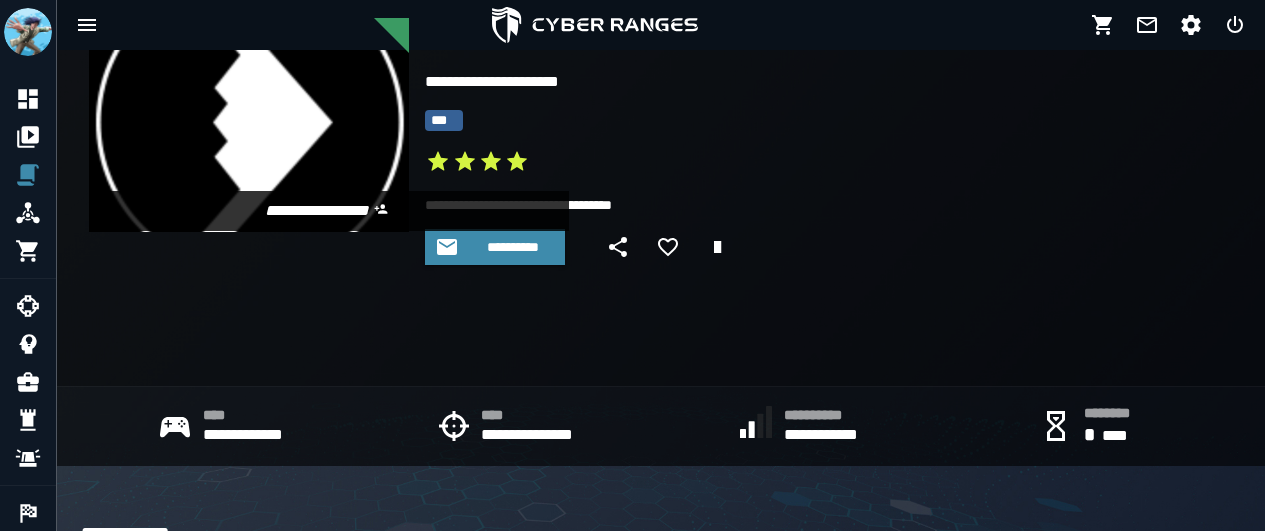 click on "***" at bounding box center [444, 120] 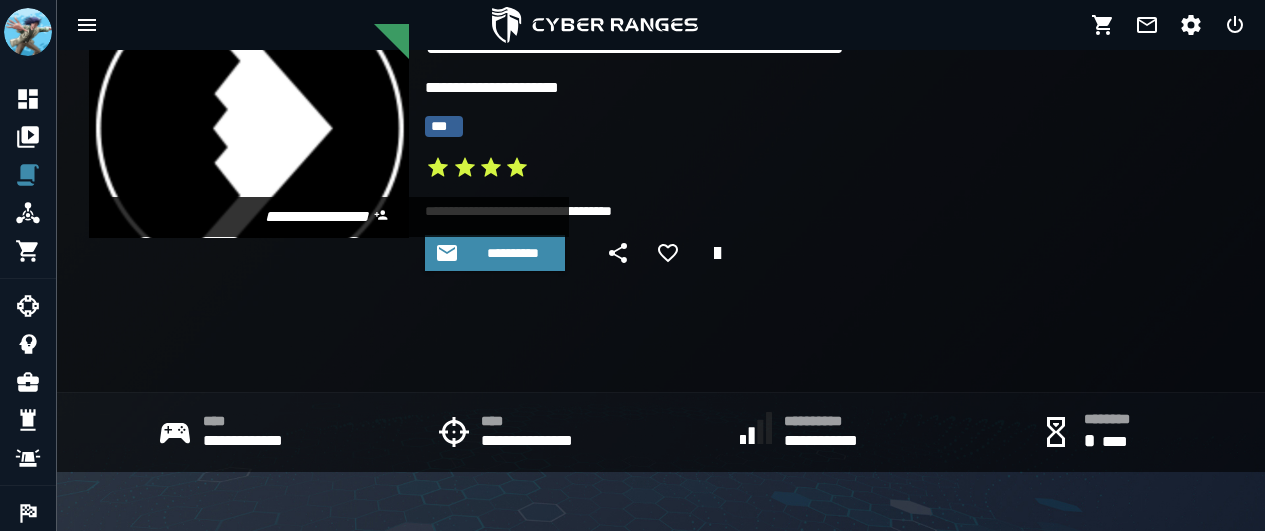 scroll, scrollTop: 0, scrollLeft: 0, axis: both 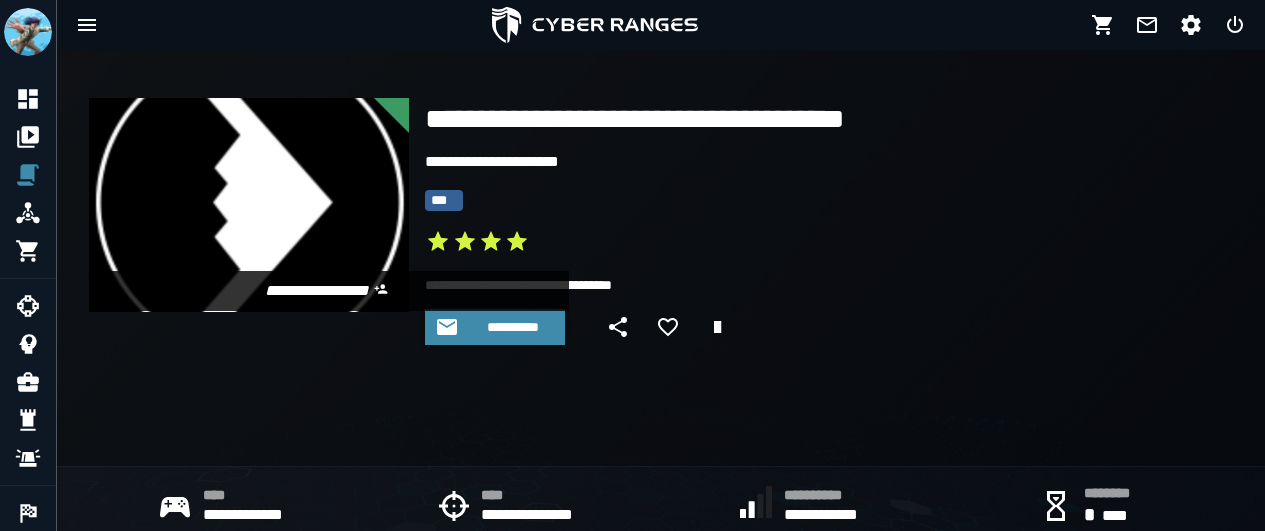 click on "**********" at bounding box center [731, 119] 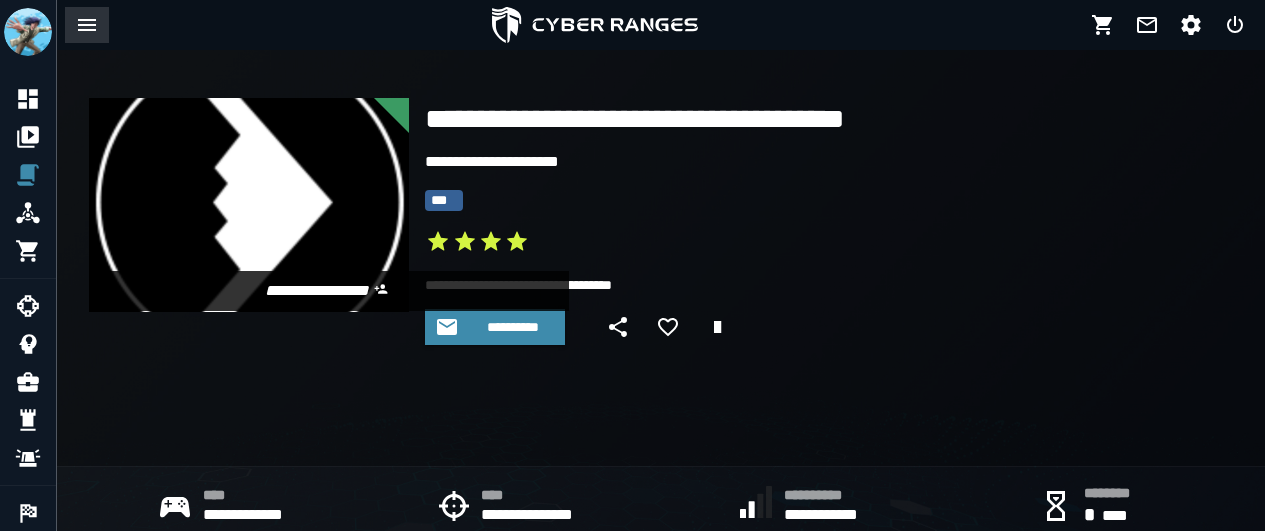 click 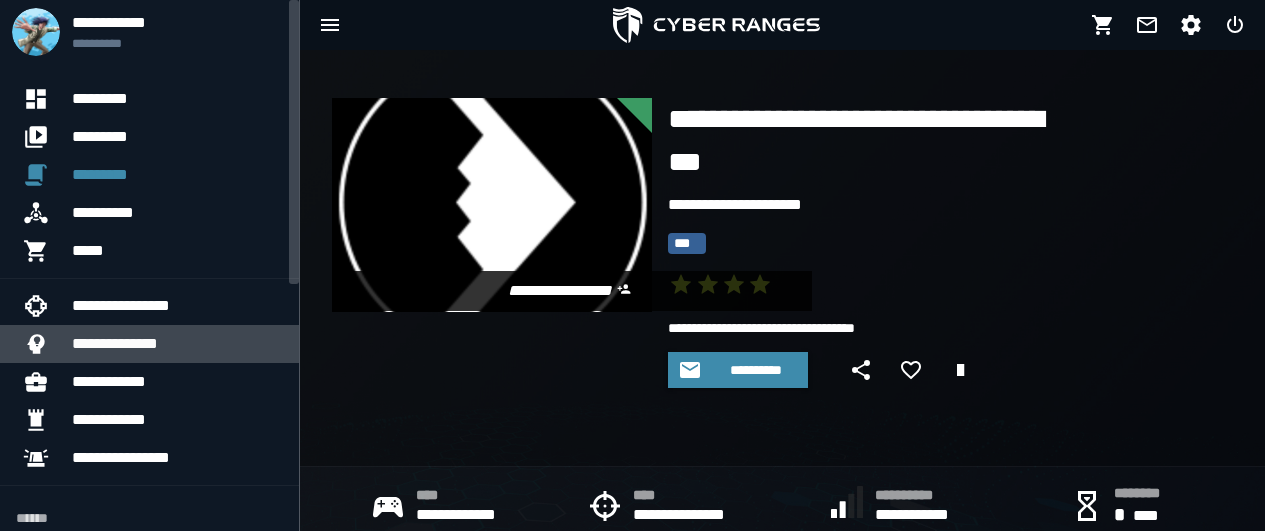 click on "**********" at bounding box center [177, 344] 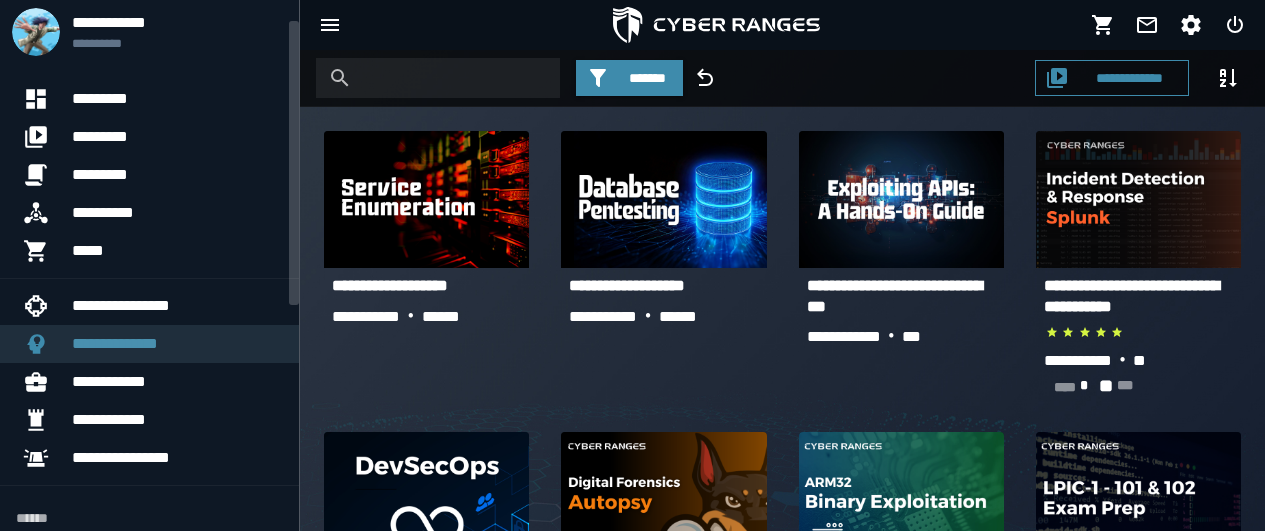 scroll, scrollTop: 40, scrollLeft: 0, axis: vertical 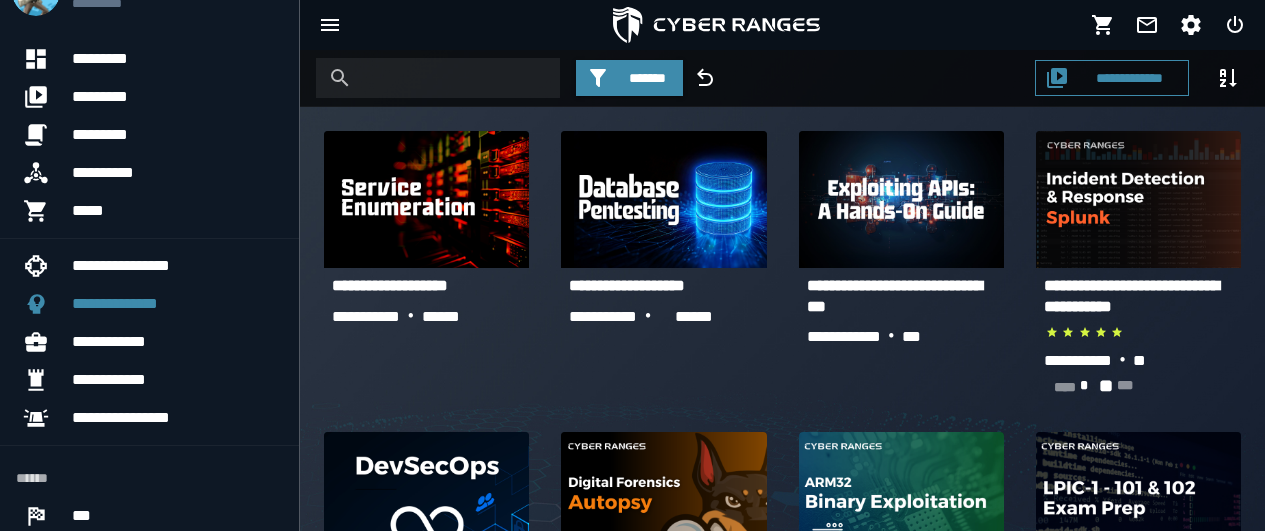 click on "**********" 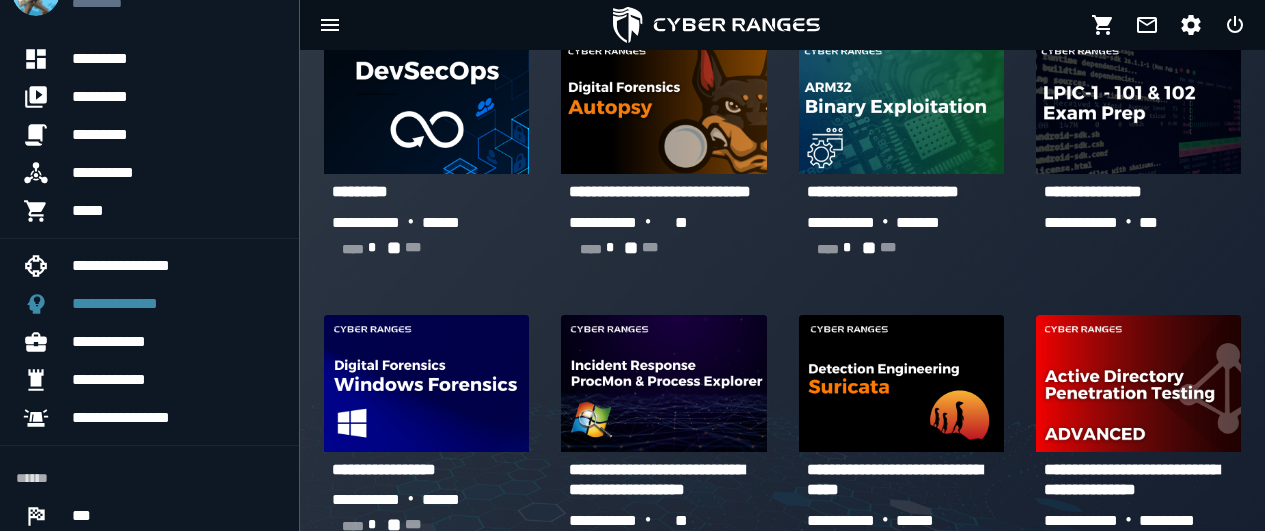 scroll, scrollTop: 435, scrollLeft: 0, axis: vertical 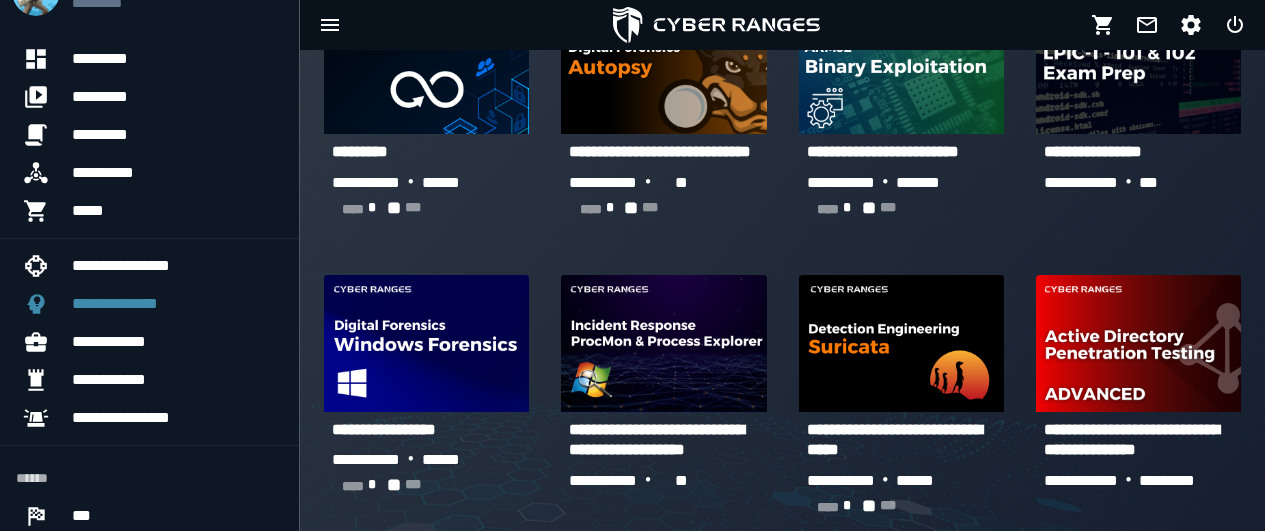 click on "**********" at bounding box center [656, 440] 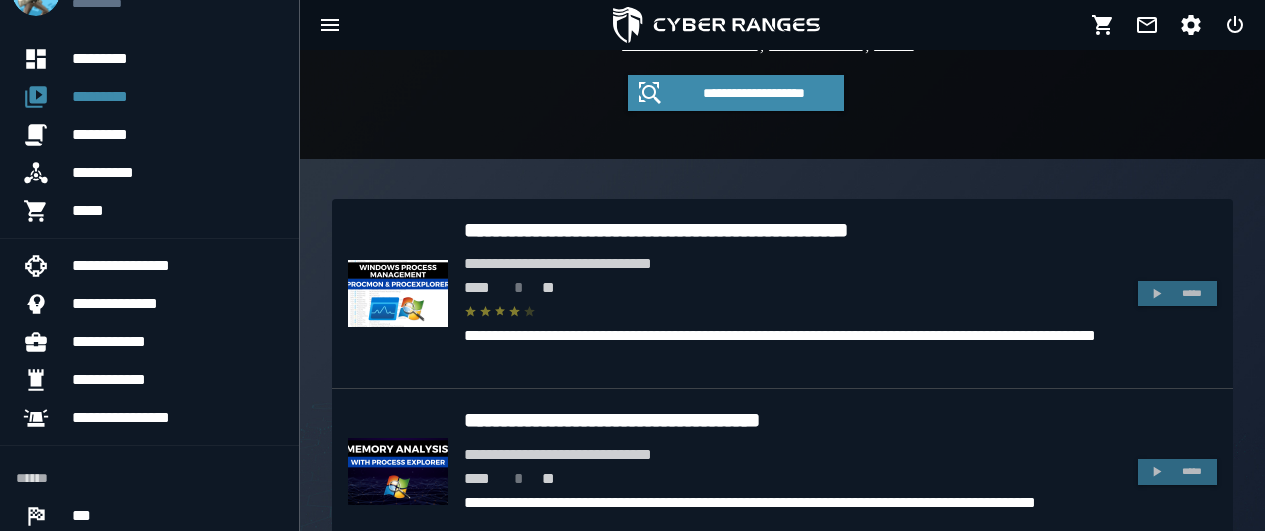 scroll, scrollTop: 454, scrollLeft: 0, axis: vertical 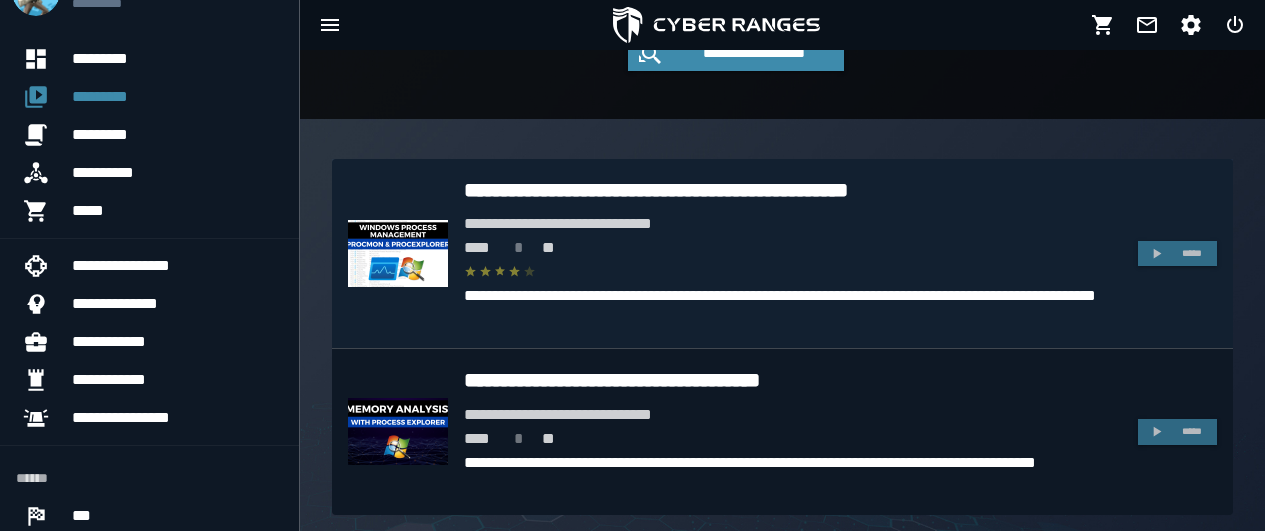 click on "**********" at bounding box center [793, 190] 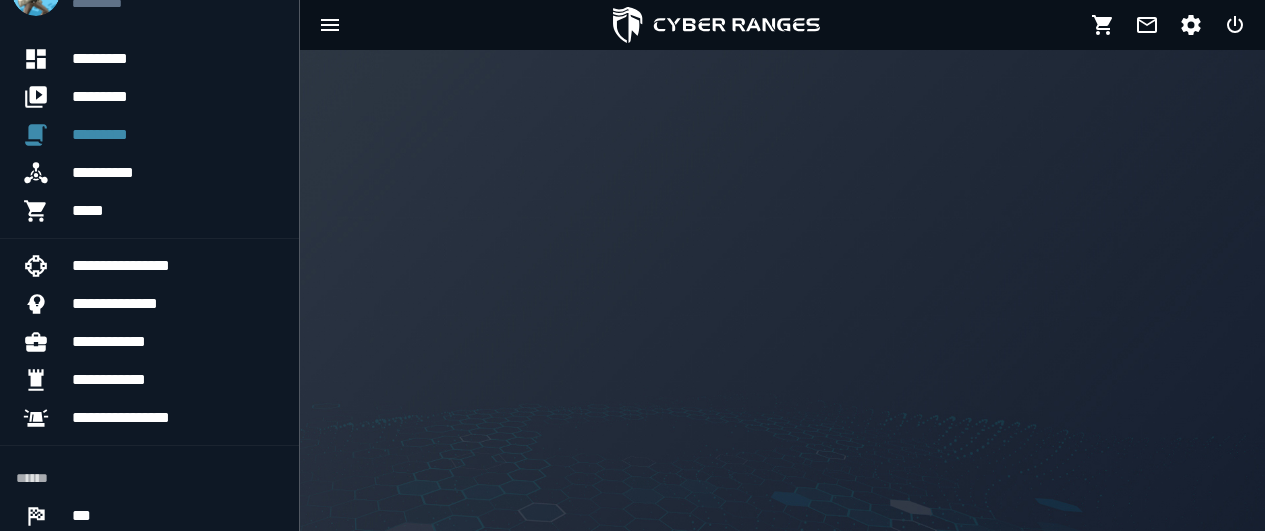 scroll, scrollTop: 0, scrollLeft: 0, axis: both 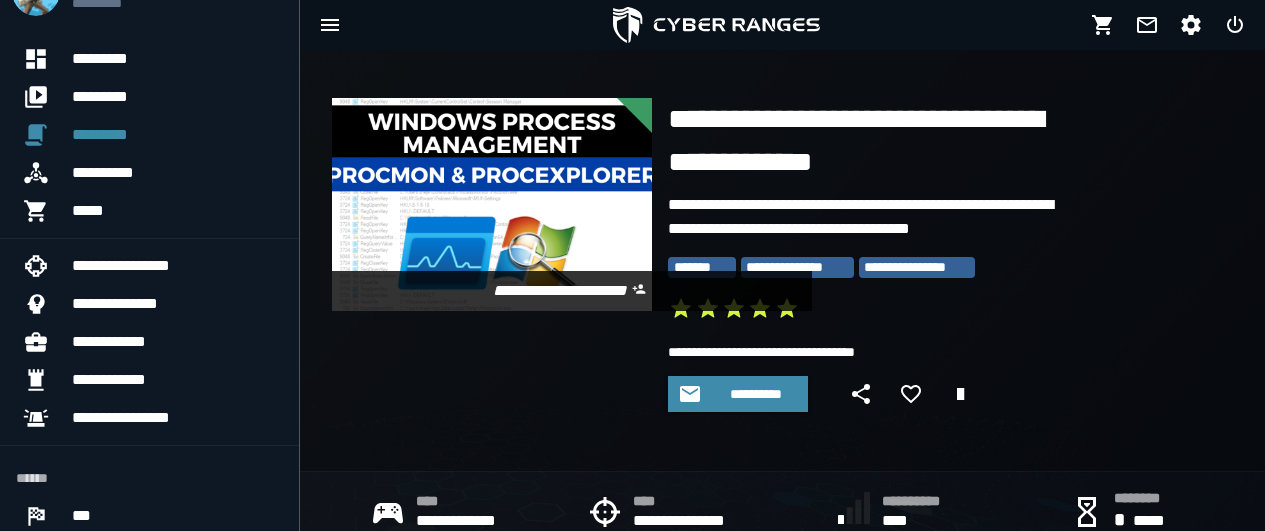 click on "*******" at bounding box center [702, 267] 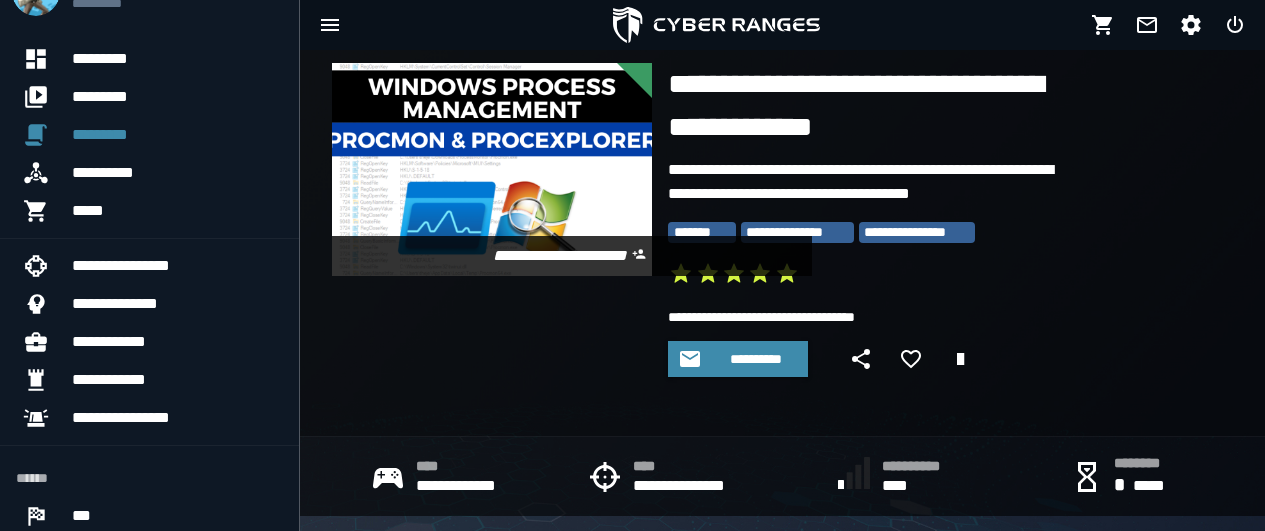 scroll, scrollTop: 0, scrollLeft: 0, axis: both 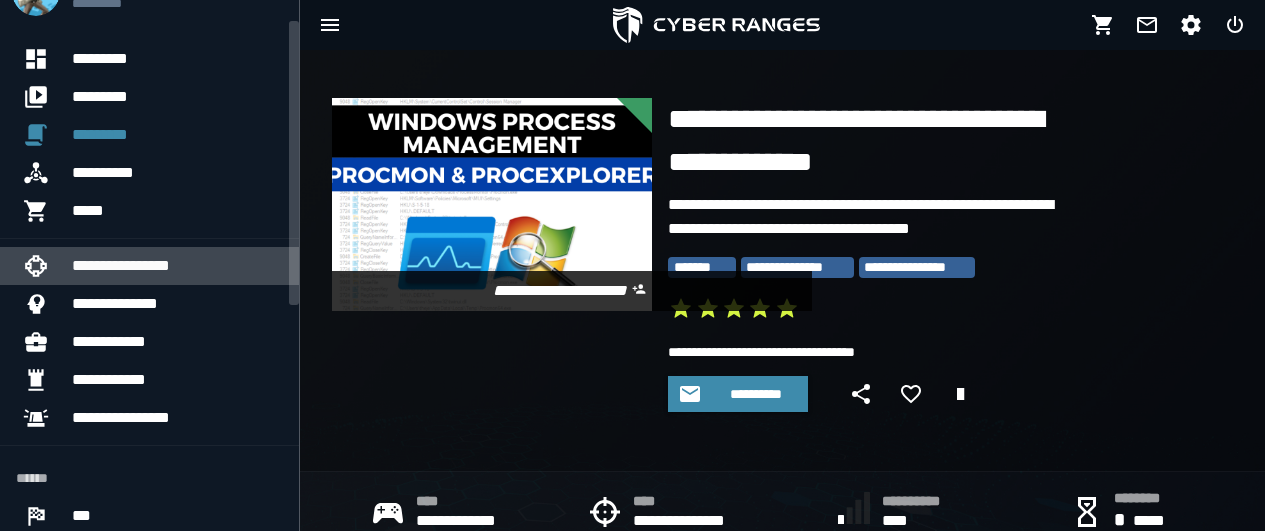 click on "**********" at bounding box center (177, 266) 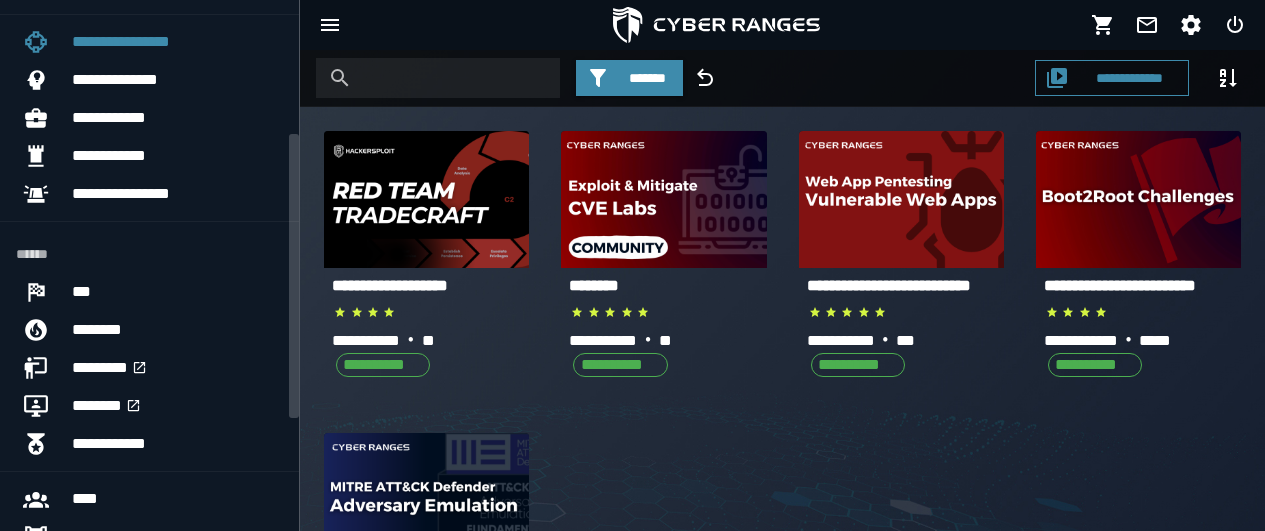 scroll, scrollTop: 280, scrollLeft: 0, axis: vertical 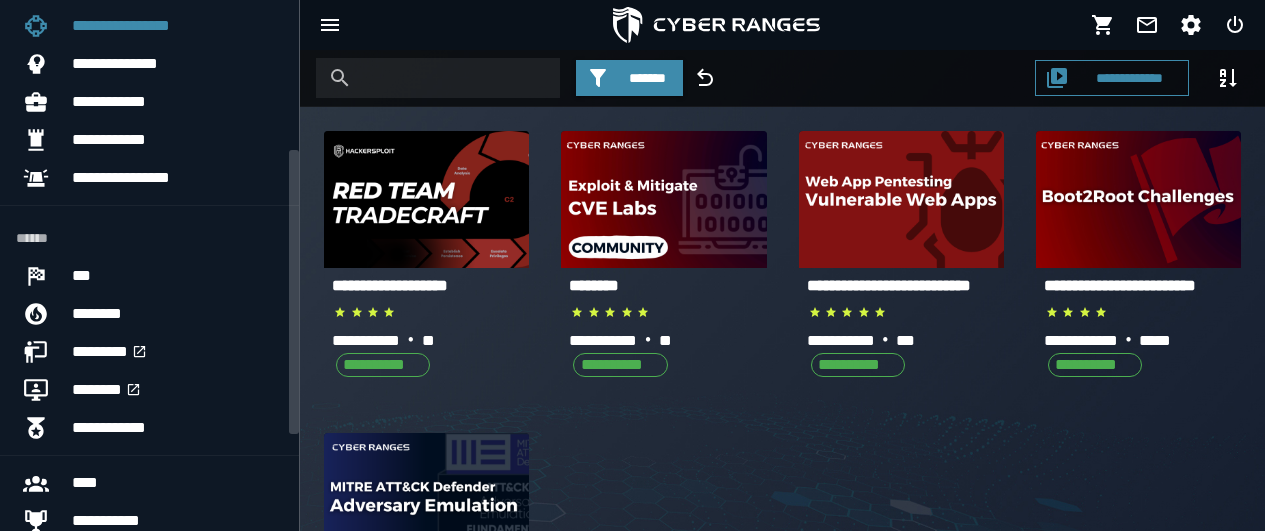 click on "**********" 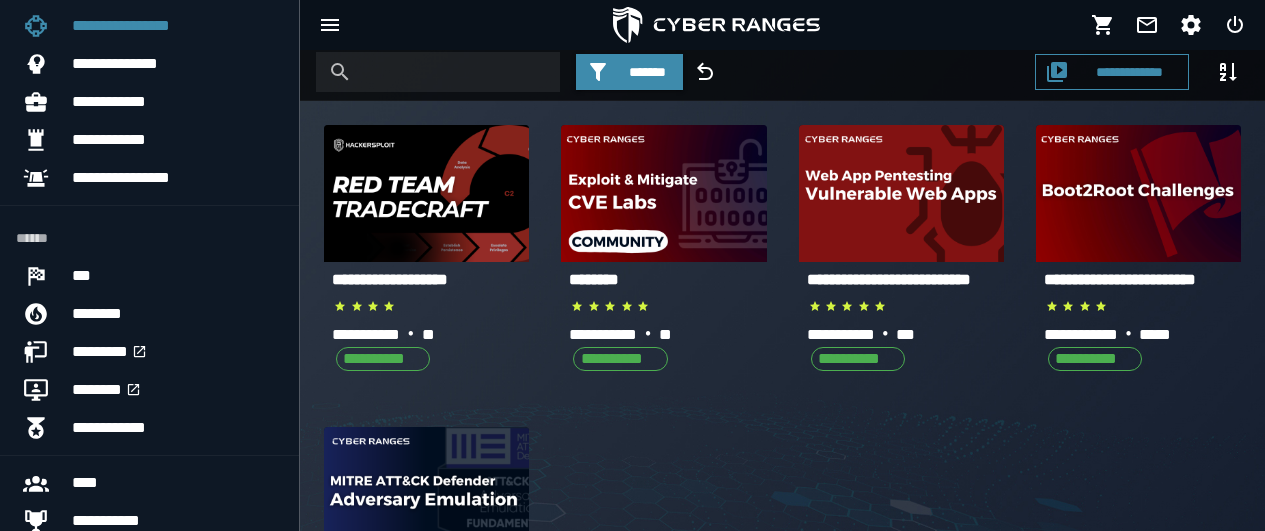 scroll, scrollTop: 0, scrollLeft: 0, axis: both 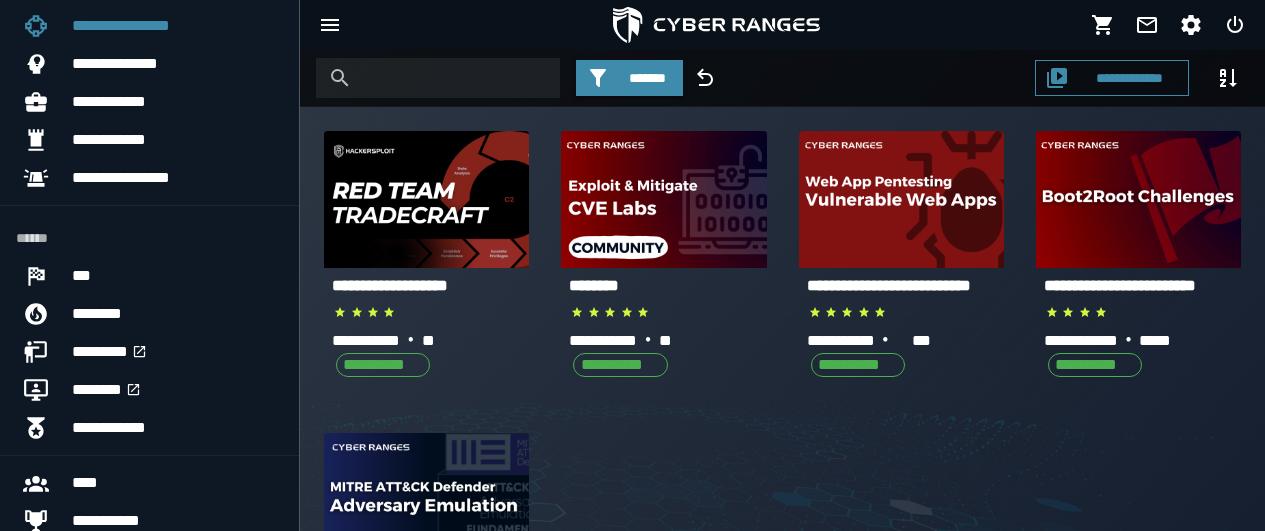 click on "**********" at bounding box center [889, 285] 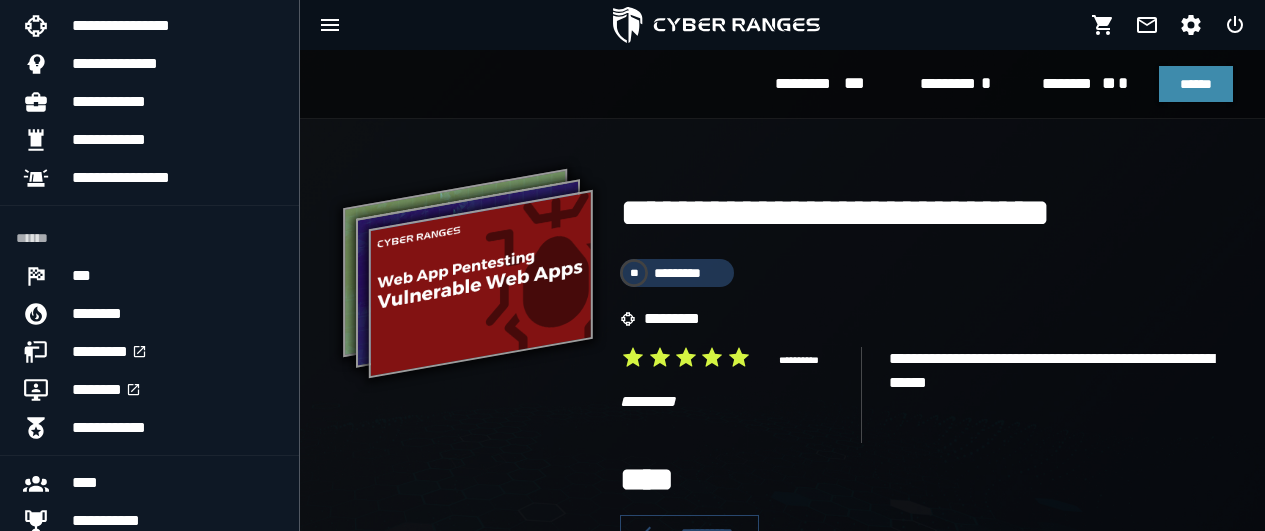 click on "**********" at bounding box center [468, 287] 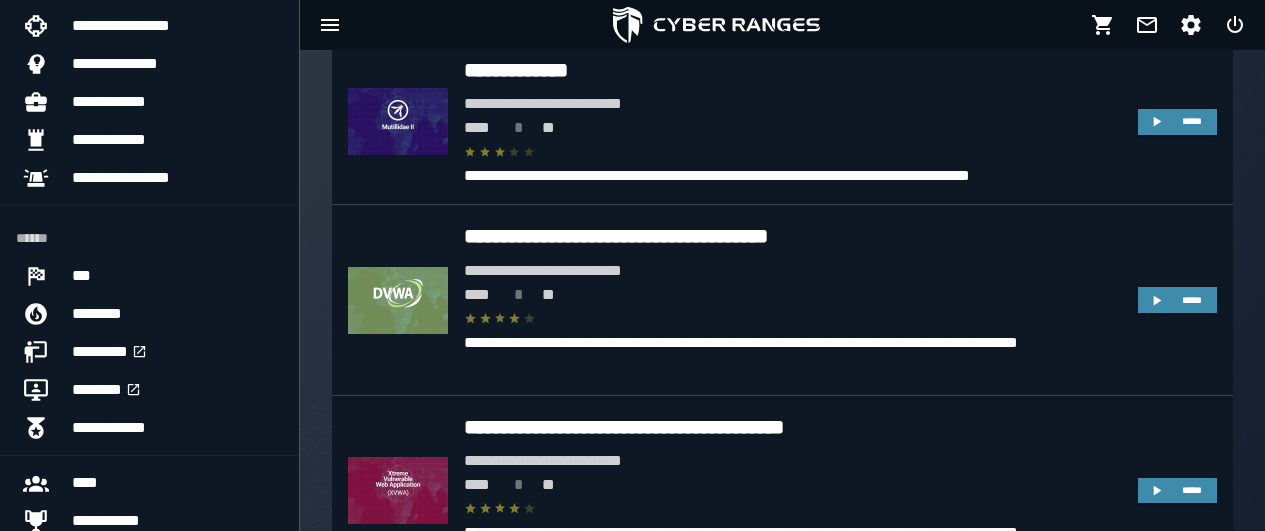 scroll, scrollTop: 560, scrollLeft: 0, axis: vertical 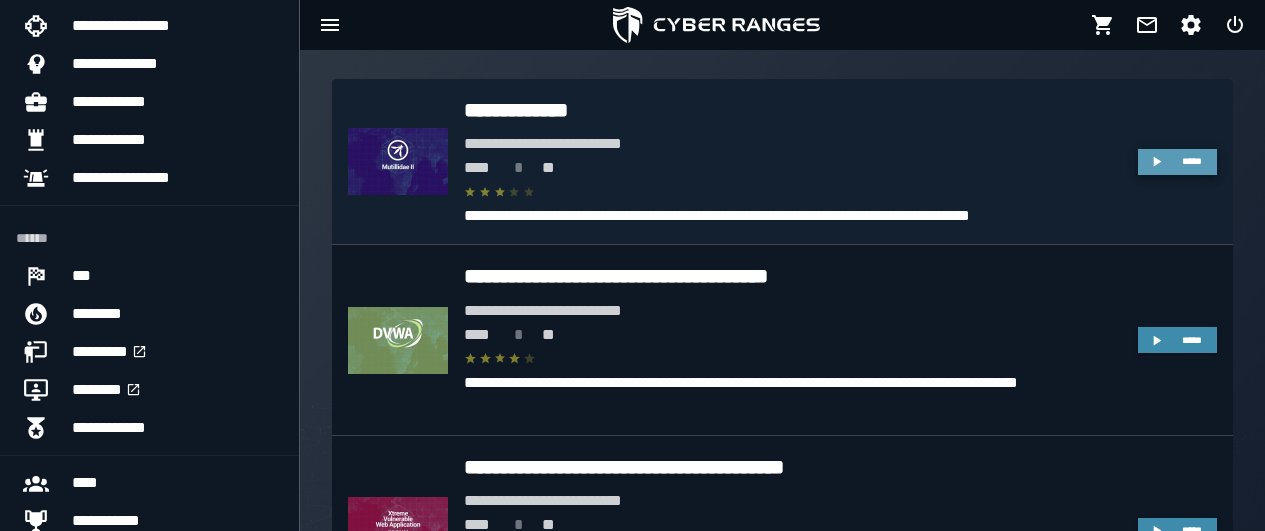 click 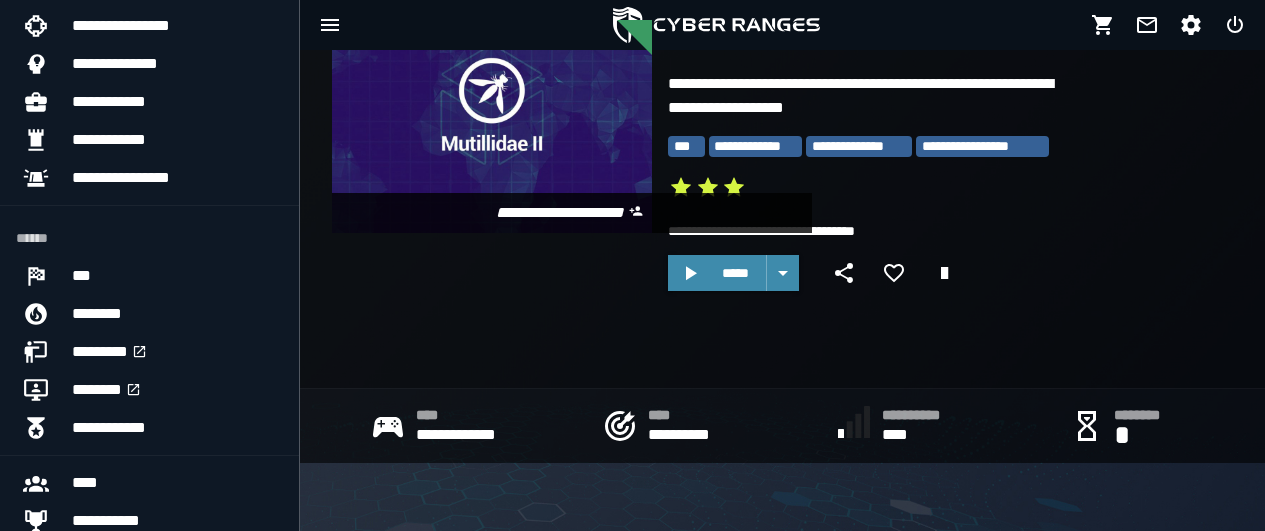 scroll, scrollTop: 120, scrollLeft: 0, axis: vertical 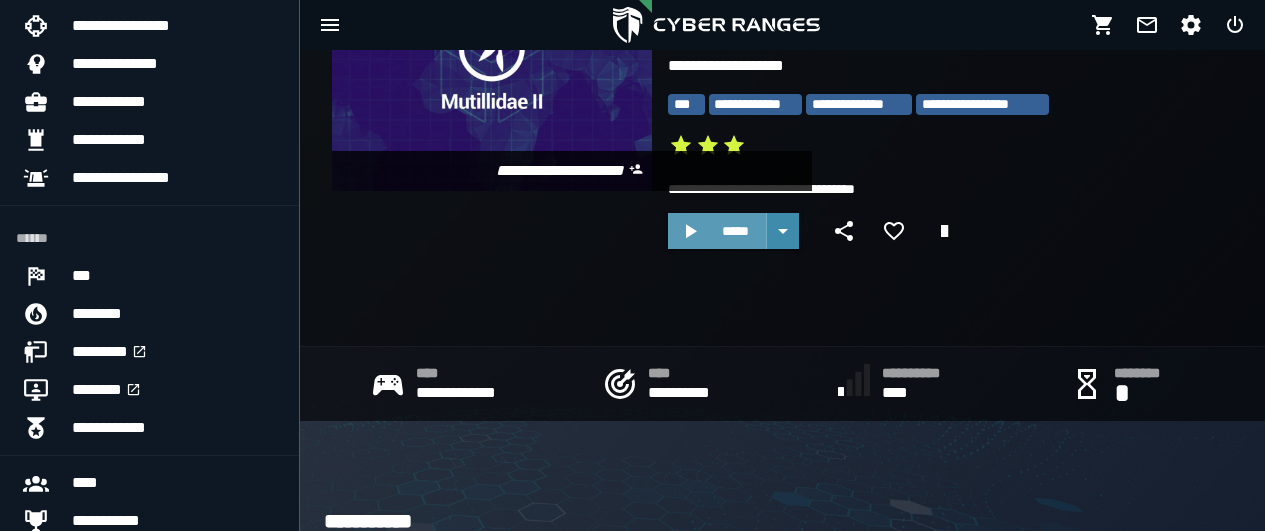 click 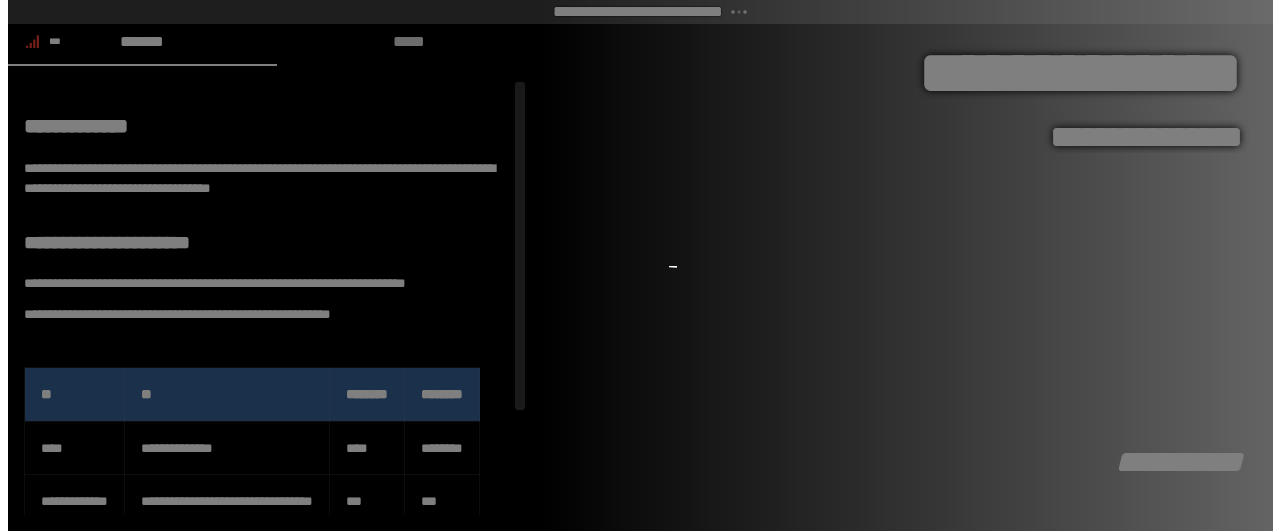 scroll, scrollTop: 0, scrollLeft: 0, axis: both 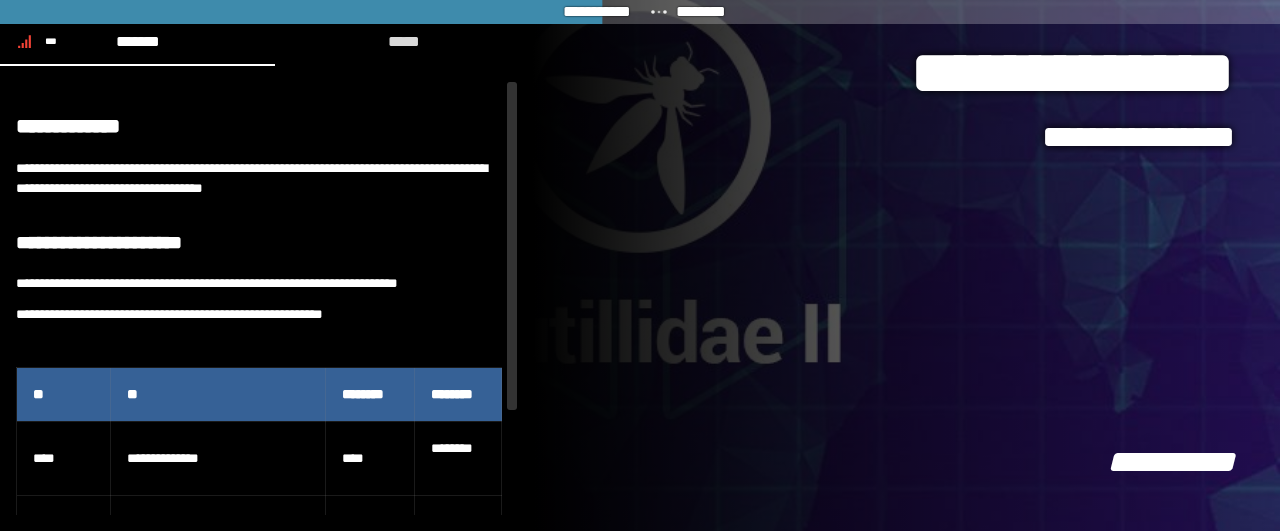 click on "**********" at bounding box center (259, 314) 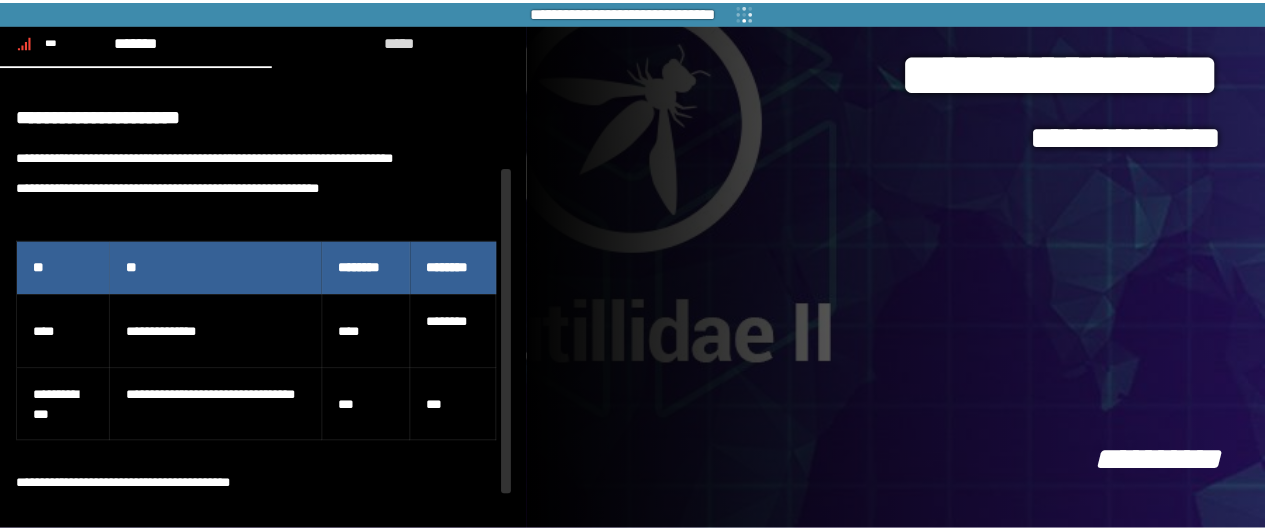 scroll, scrollTop: 138, scrollLeft: 0, axis: vertical 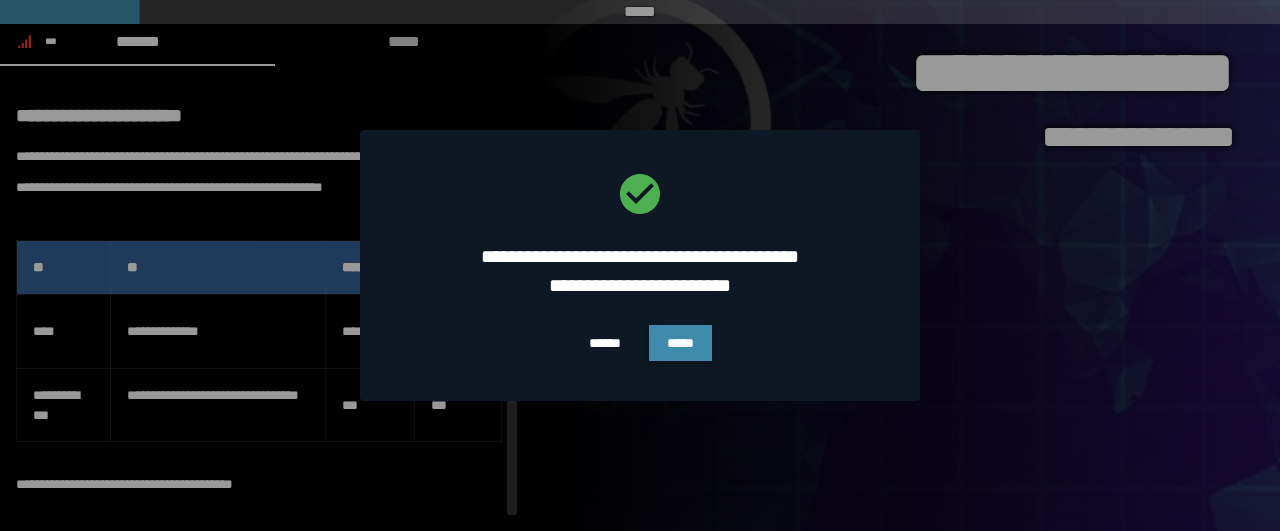 drag, startPoint x: 508, startPoint y: 363, endPoint x: 518, endPoint y: 498, distance: 135.36986 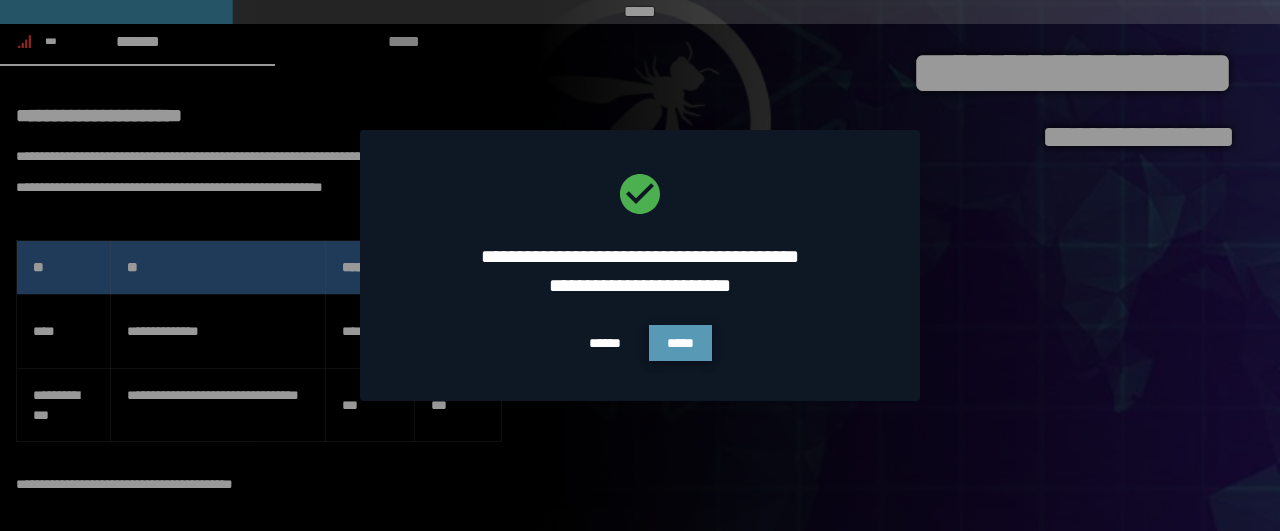 click on "*****" at bounding box center (680, 343) 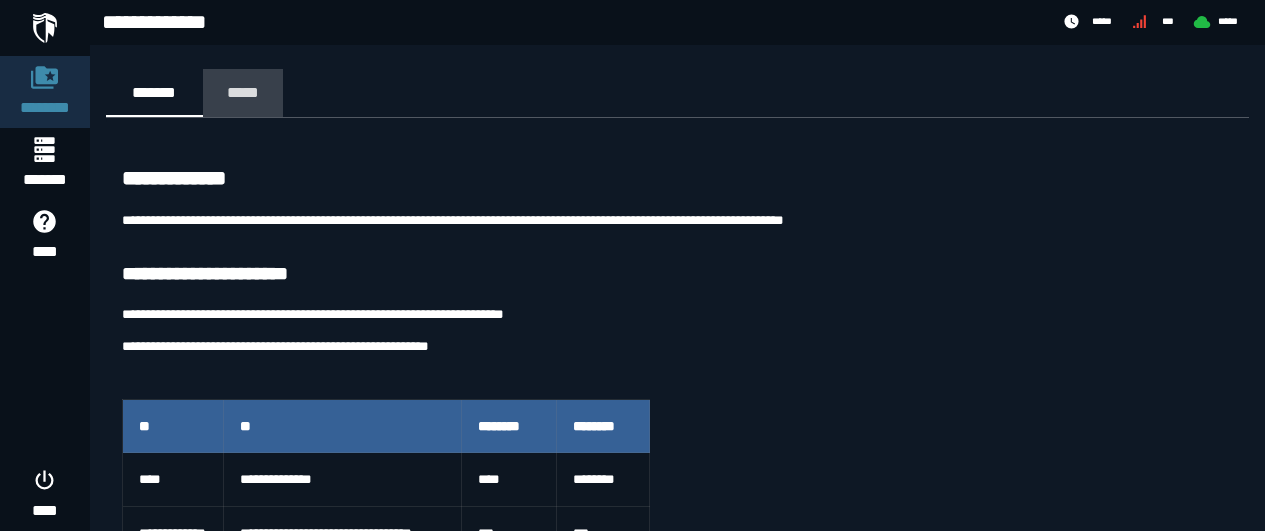 click on "*****" at bounding box center [243, 92] 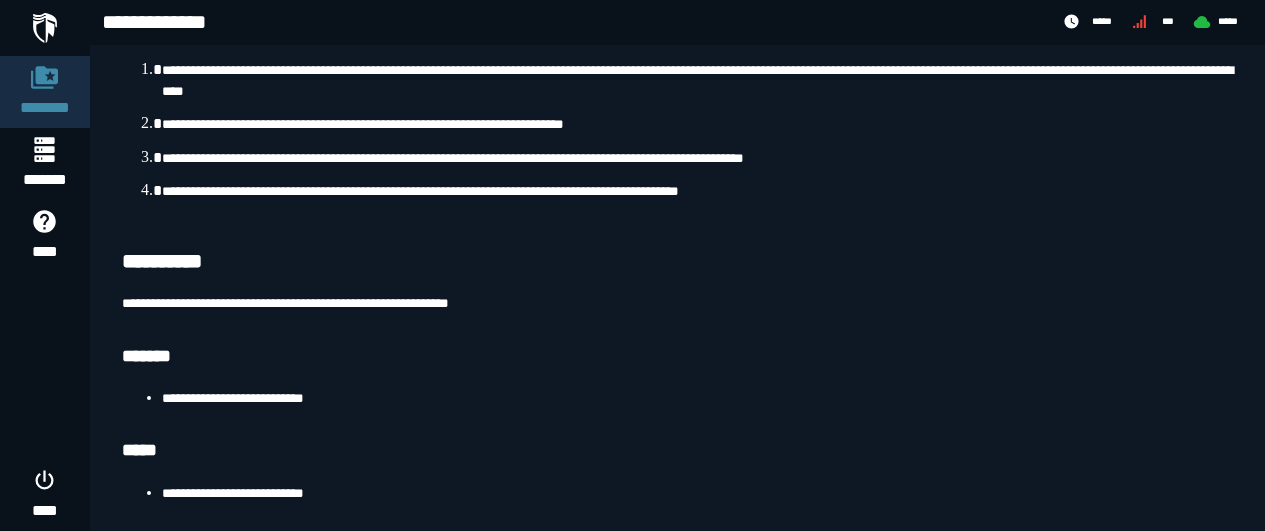 scroll, scrollTop: 124, scrollLeft: 0, axis: vertical 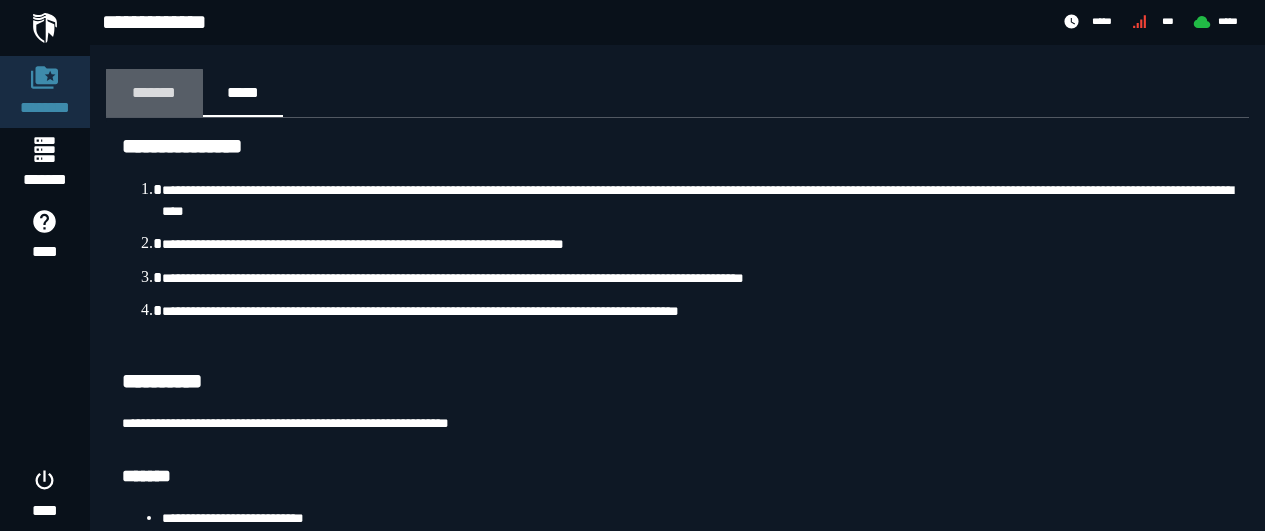 click on "*******" at bounding box center [154, 92] 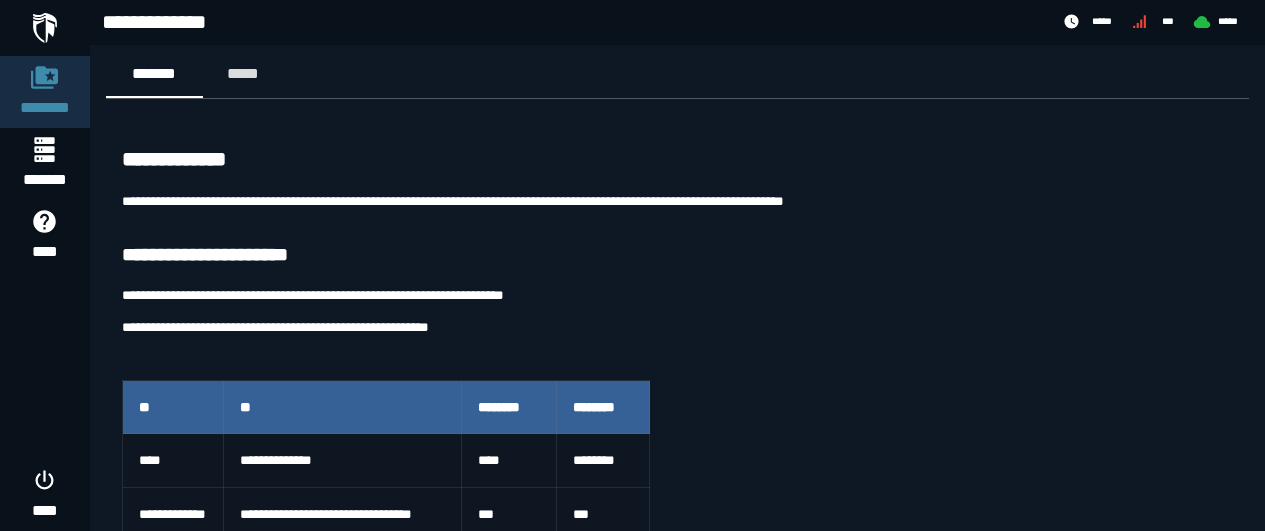 scroll, scrollTop: 0, scrollLeft: 0, axis: both 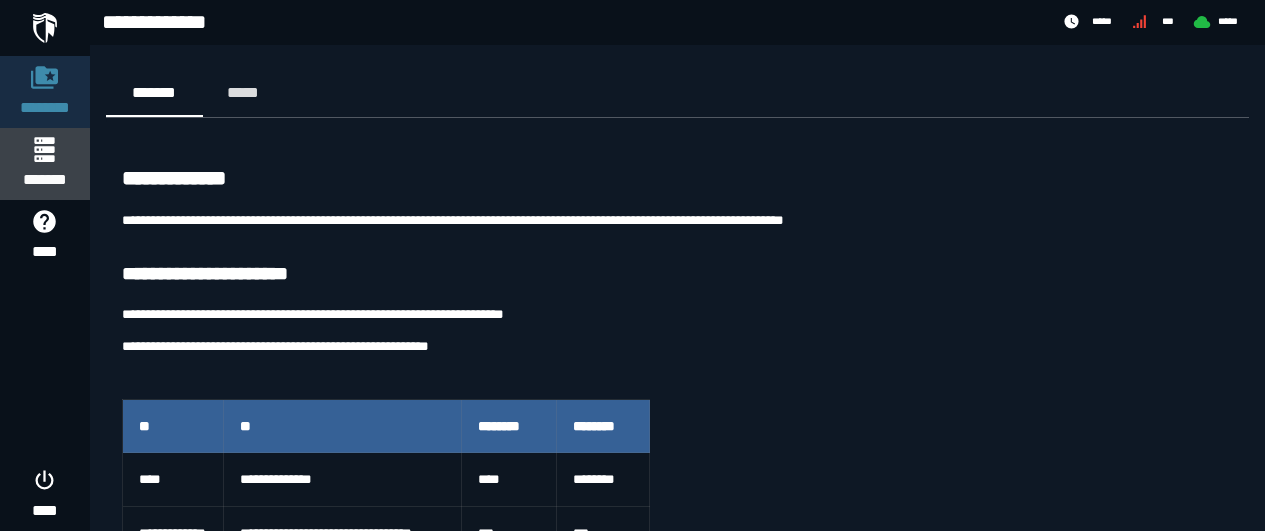 click on "*******" at bounding box center [44, 180] 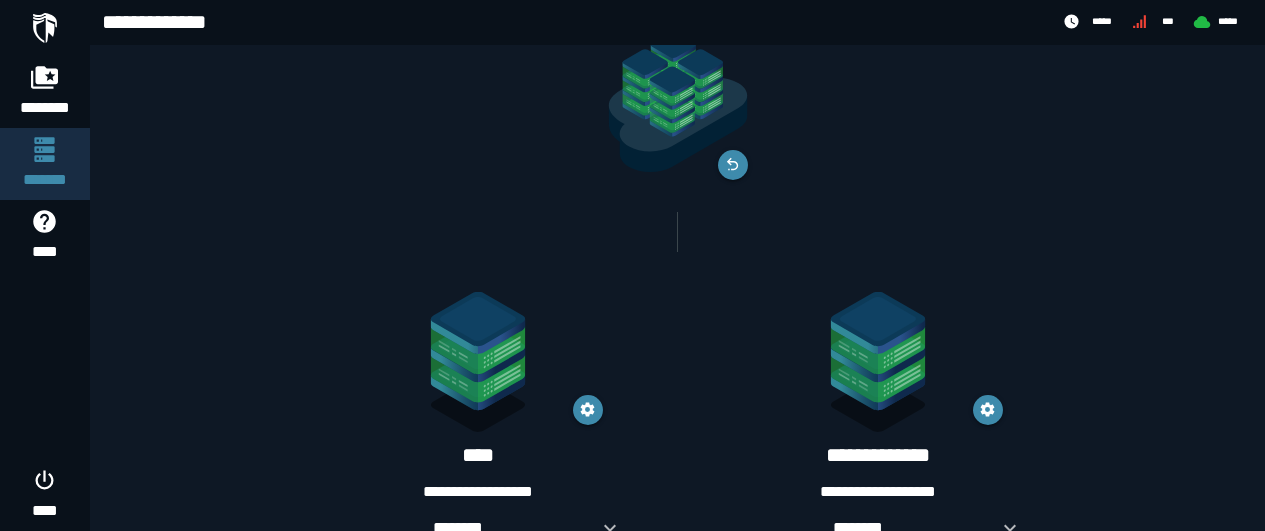 scroll, scrollTop: 160, scrollLeft: 0, axis: vertical 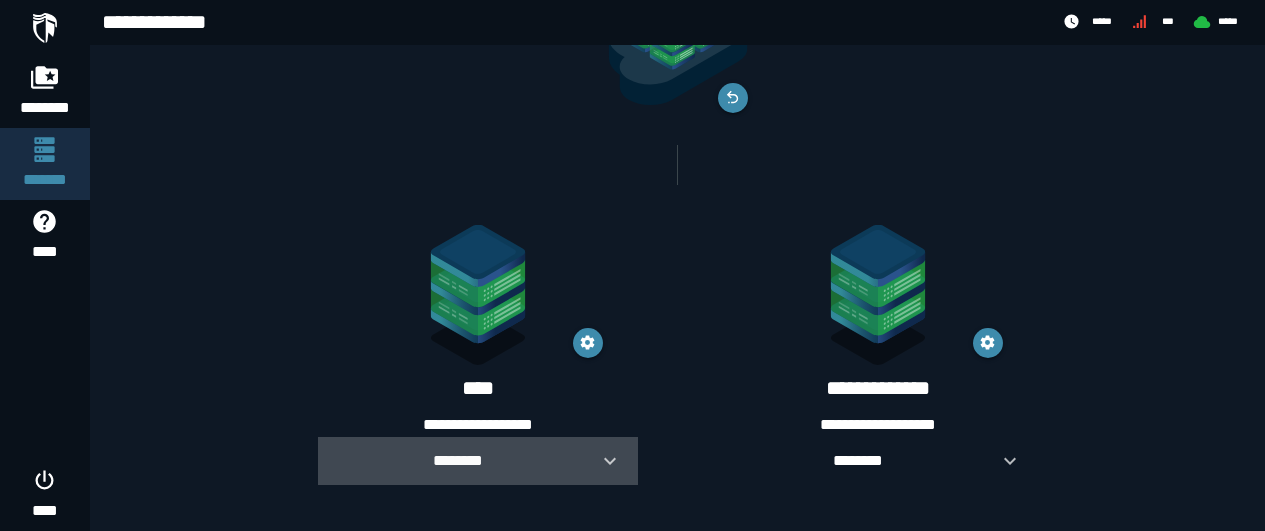 click 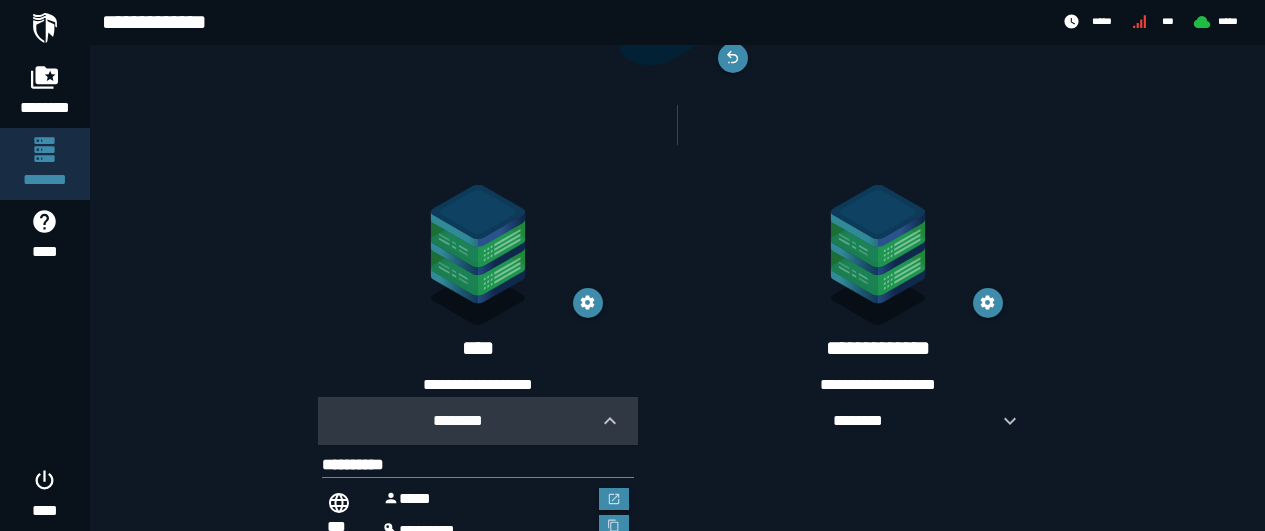 scroll, scrollTop: 271, scrollLeft: 0, axis: vertical 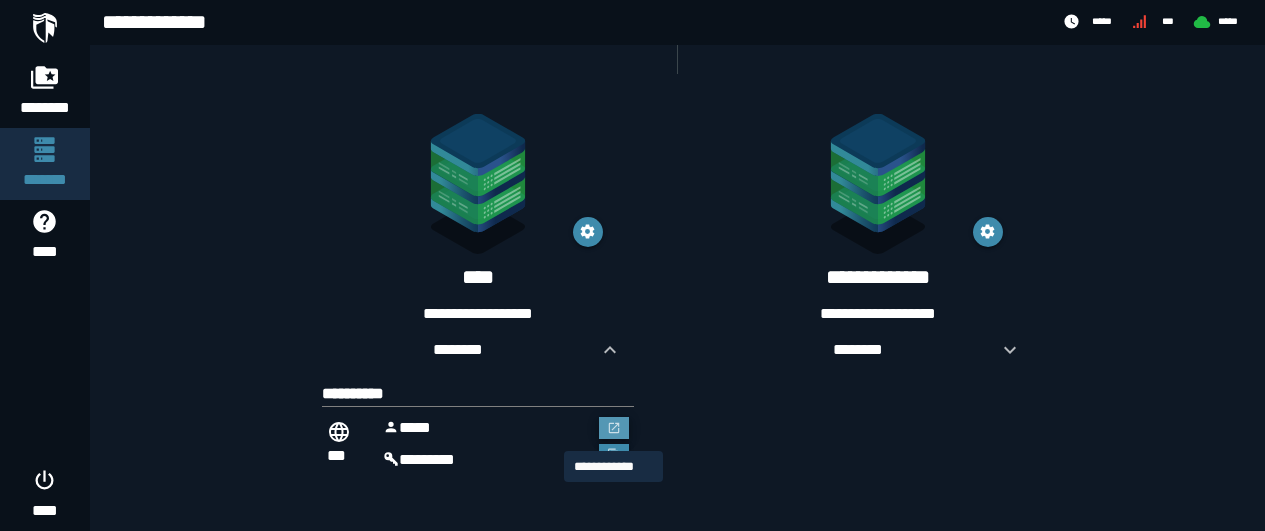 click 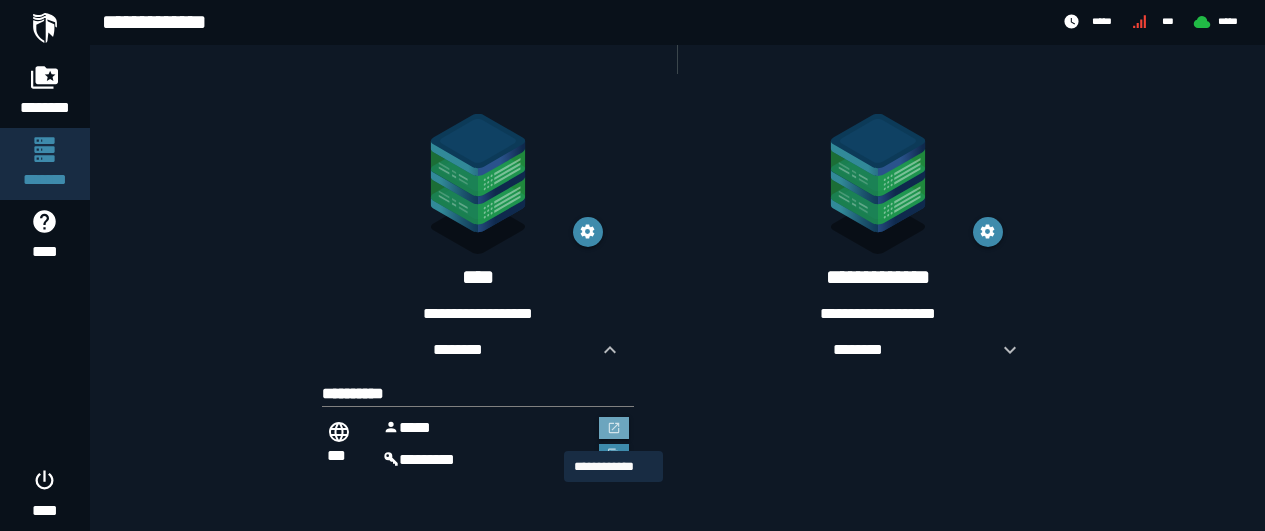 scroll, scrollTop: 0, scrollLeft: 0, axis: both 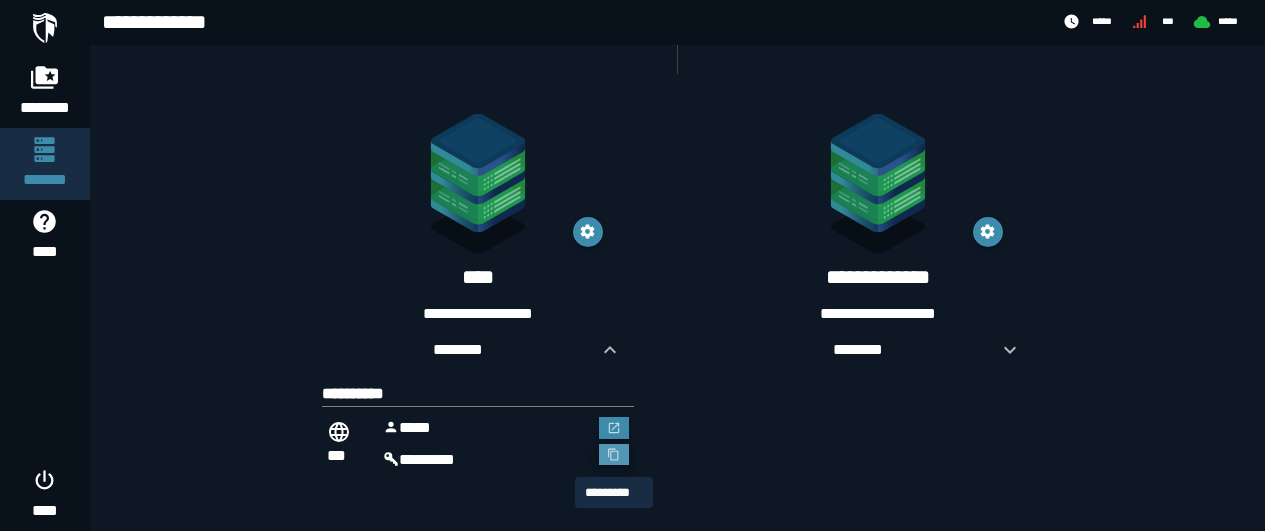click 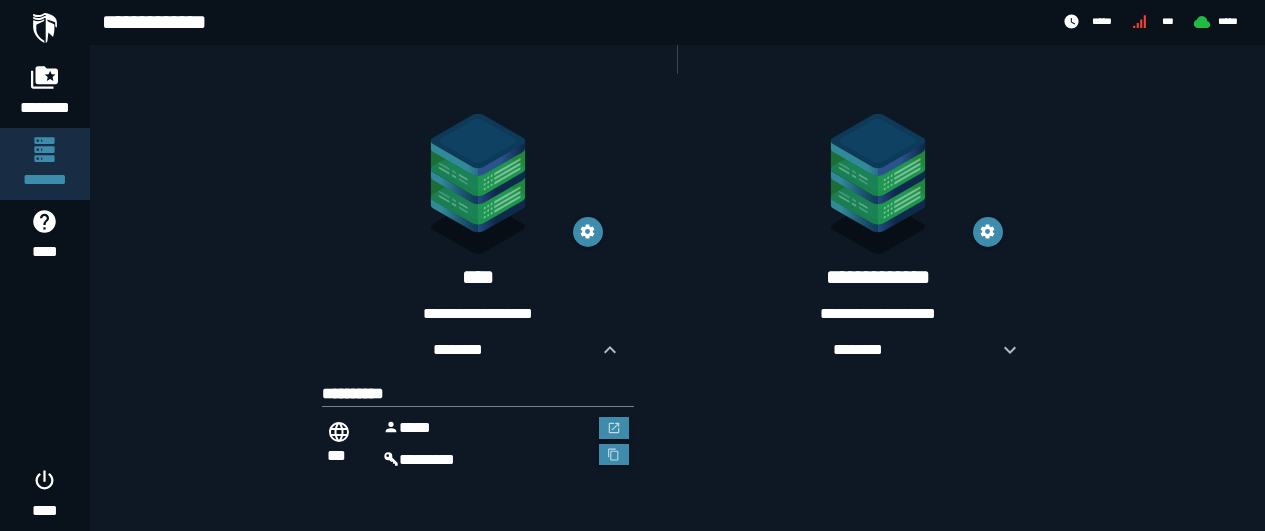 click on "********" at bounding box center [486, 460] 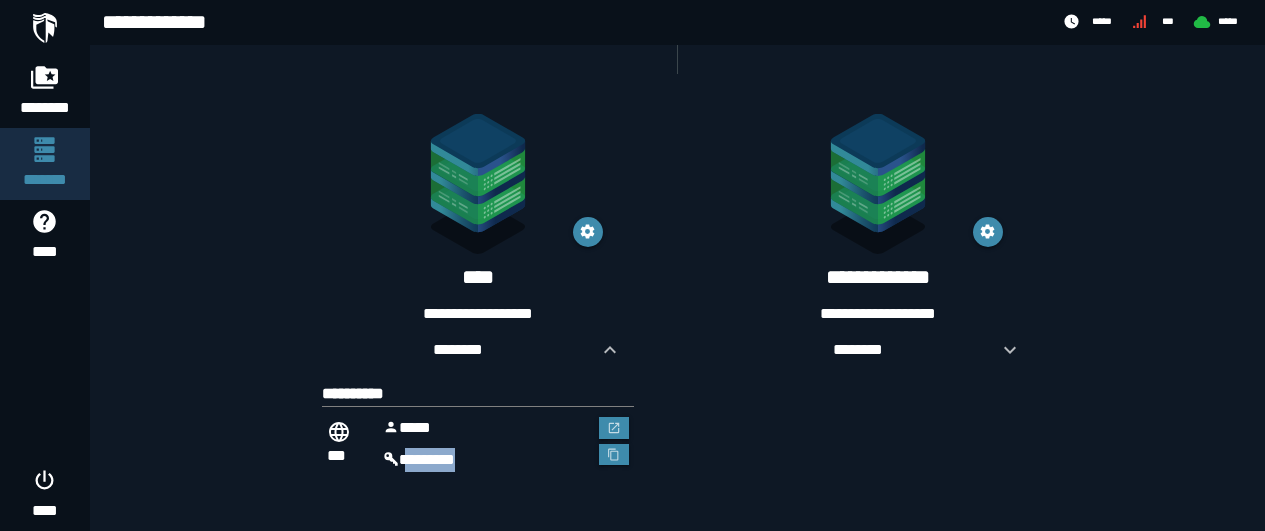 click on "********" at bounding box center [486, 460] 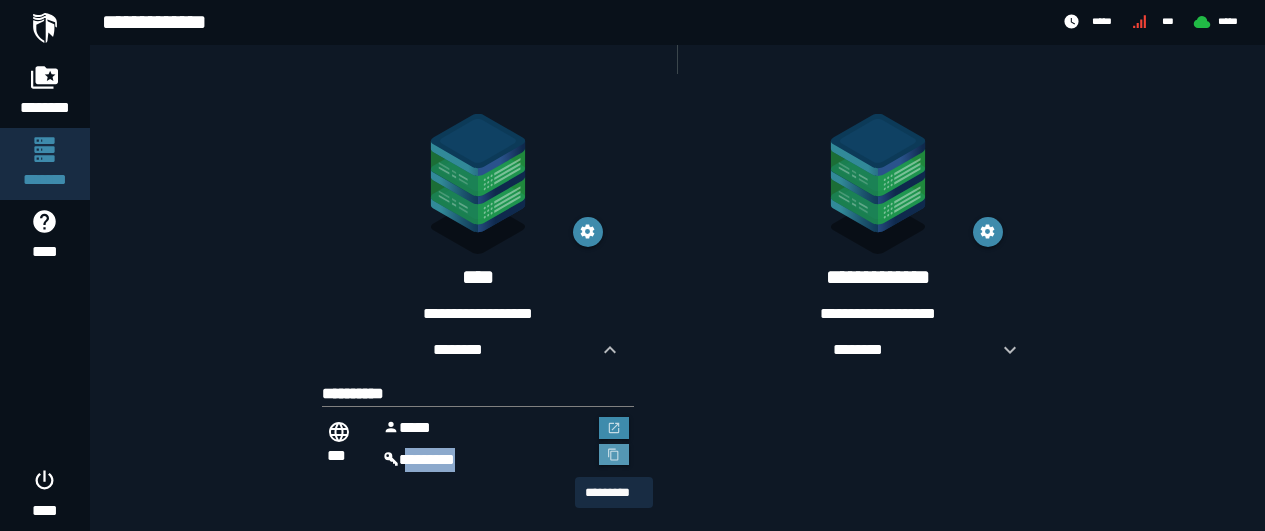 click at bounding box center [614, 455] 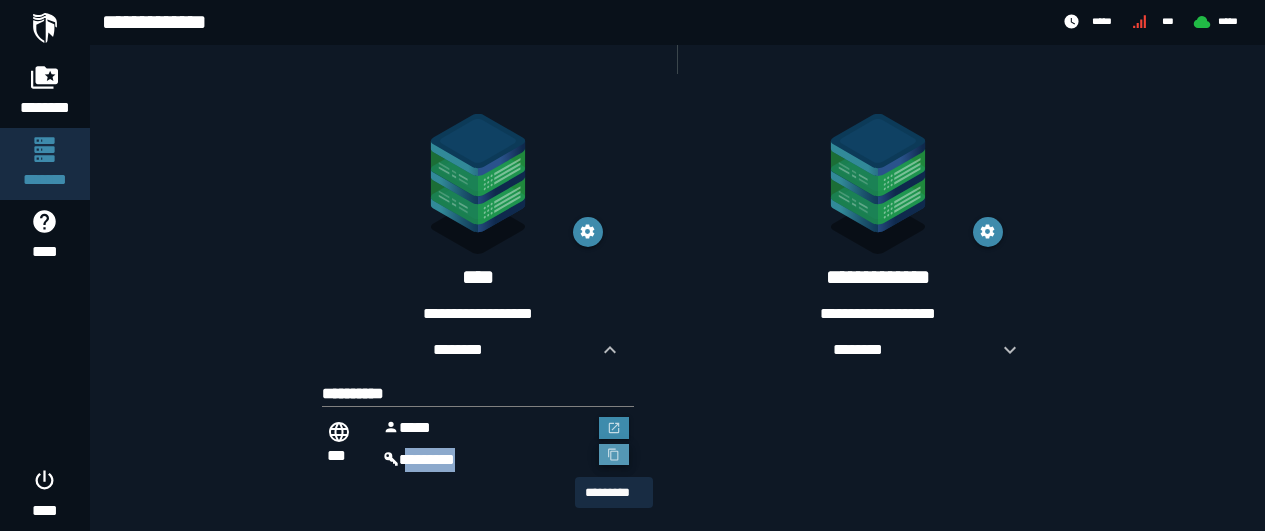 click 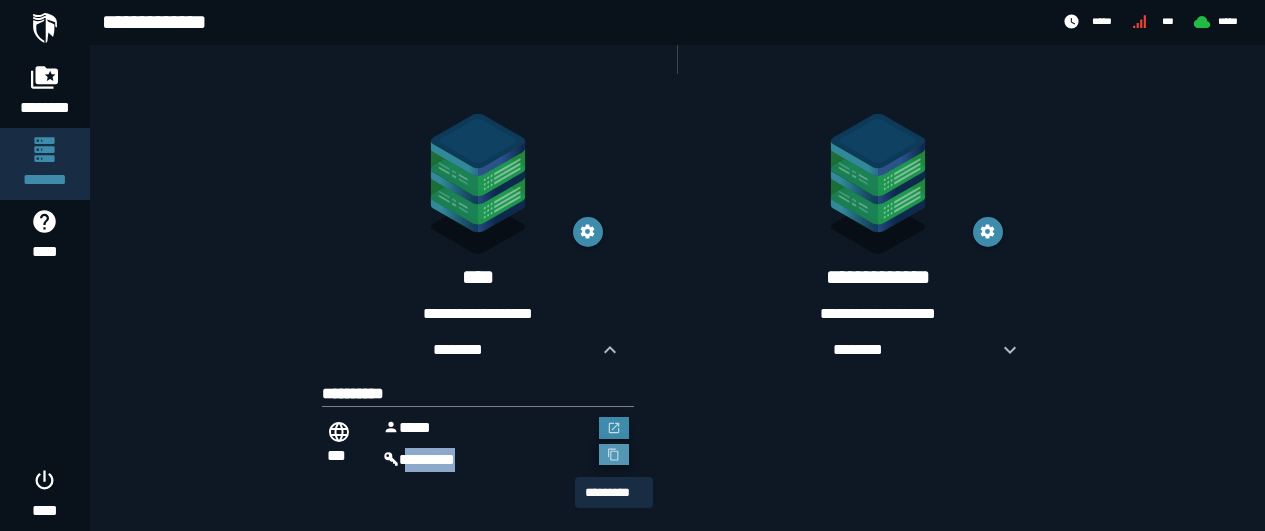 click 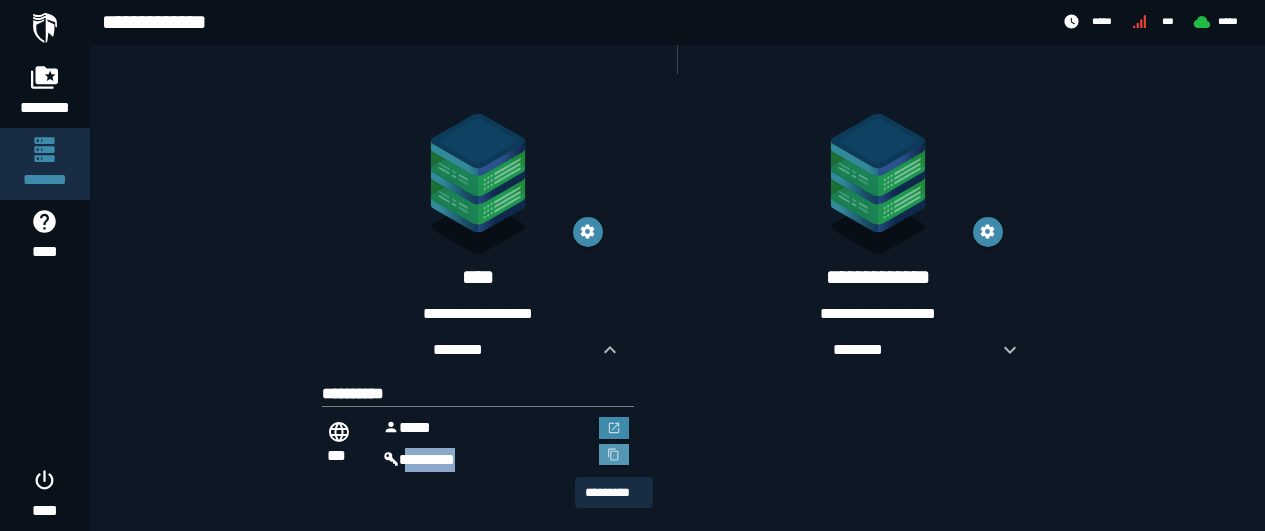 click 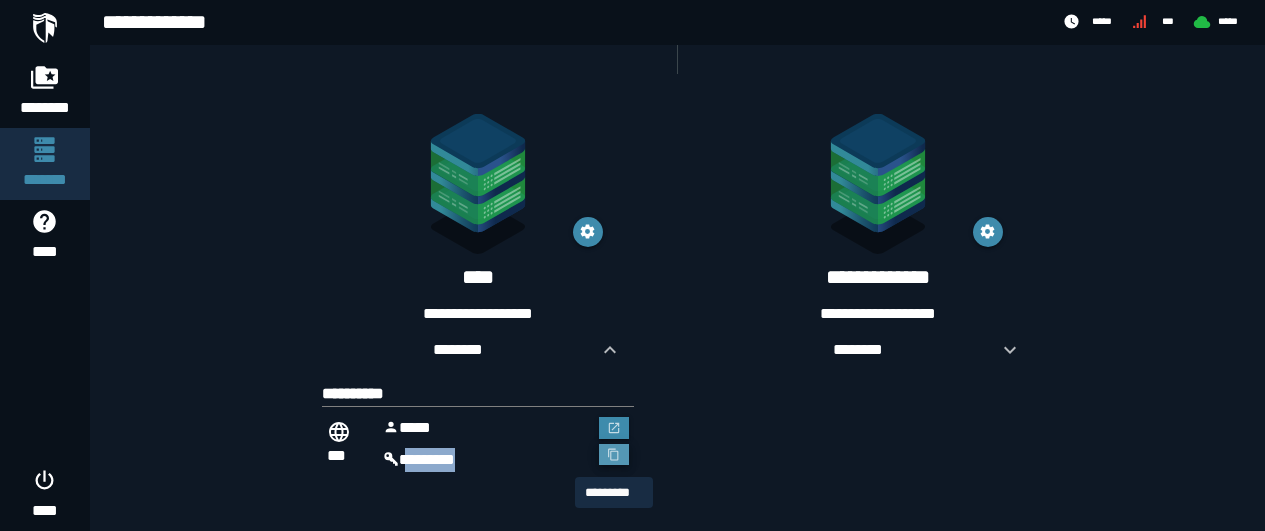 click 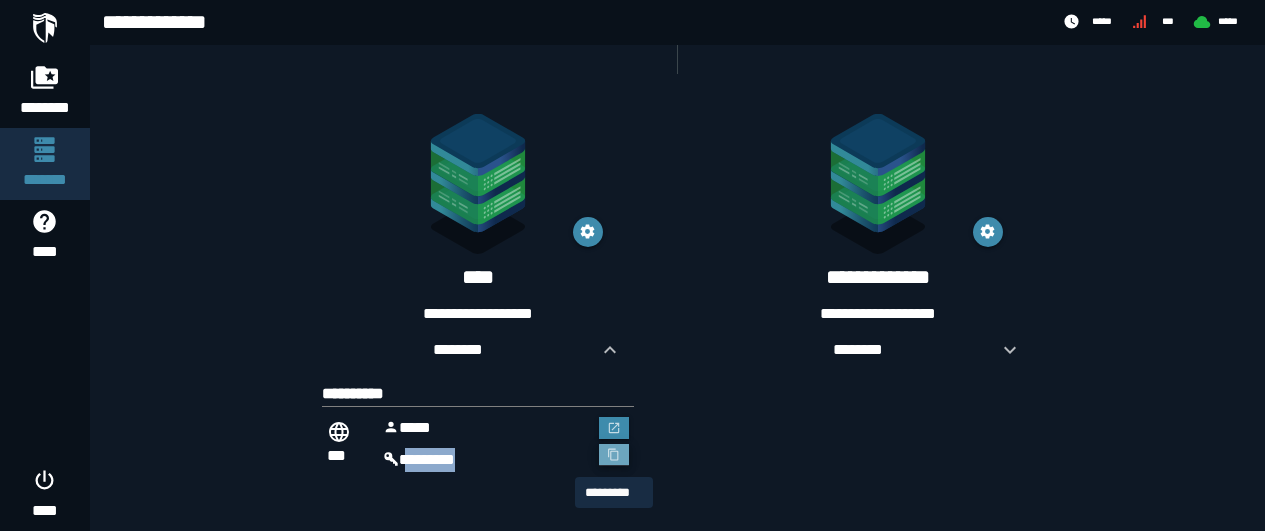 click 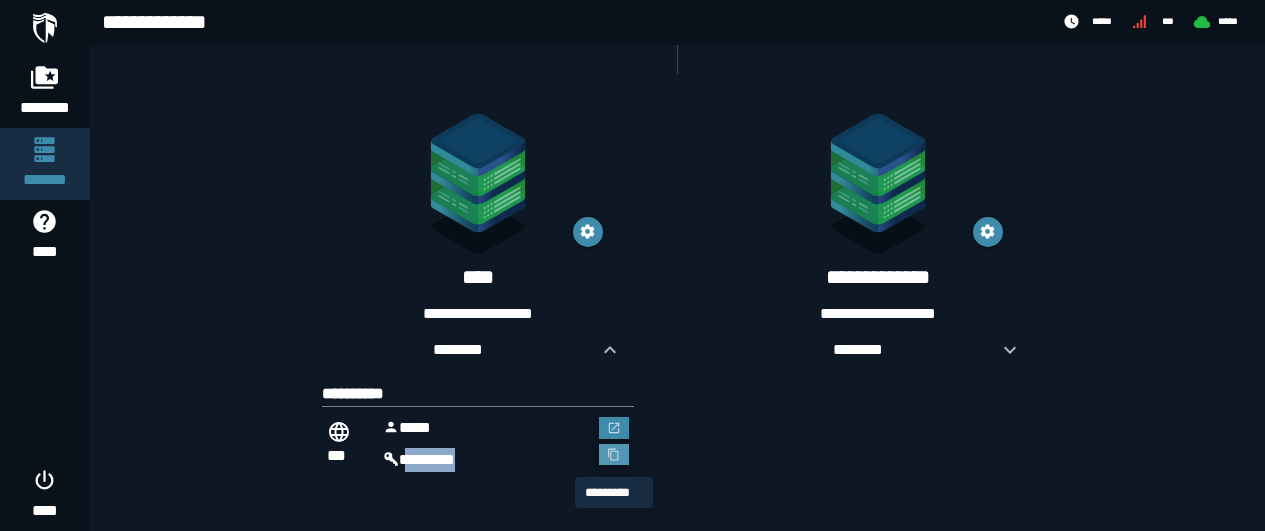 click 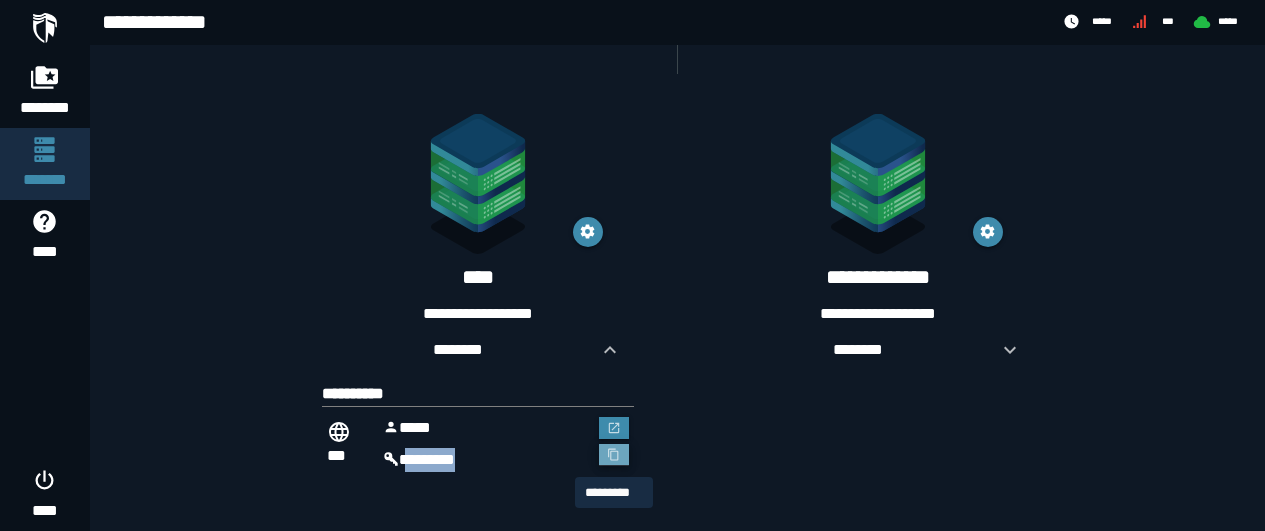 click 